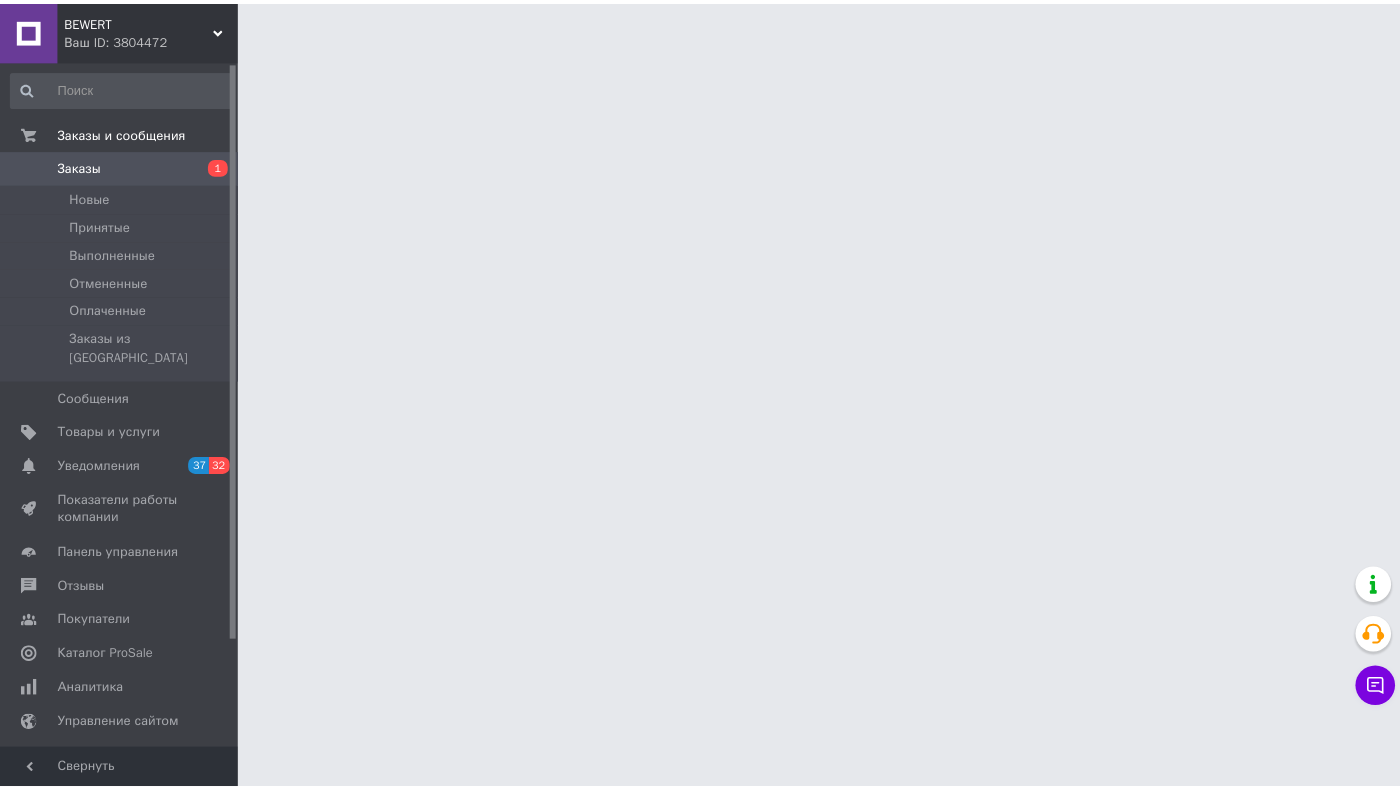 scroll, scrollTop: 0, scrollLeft: 0, axis: both 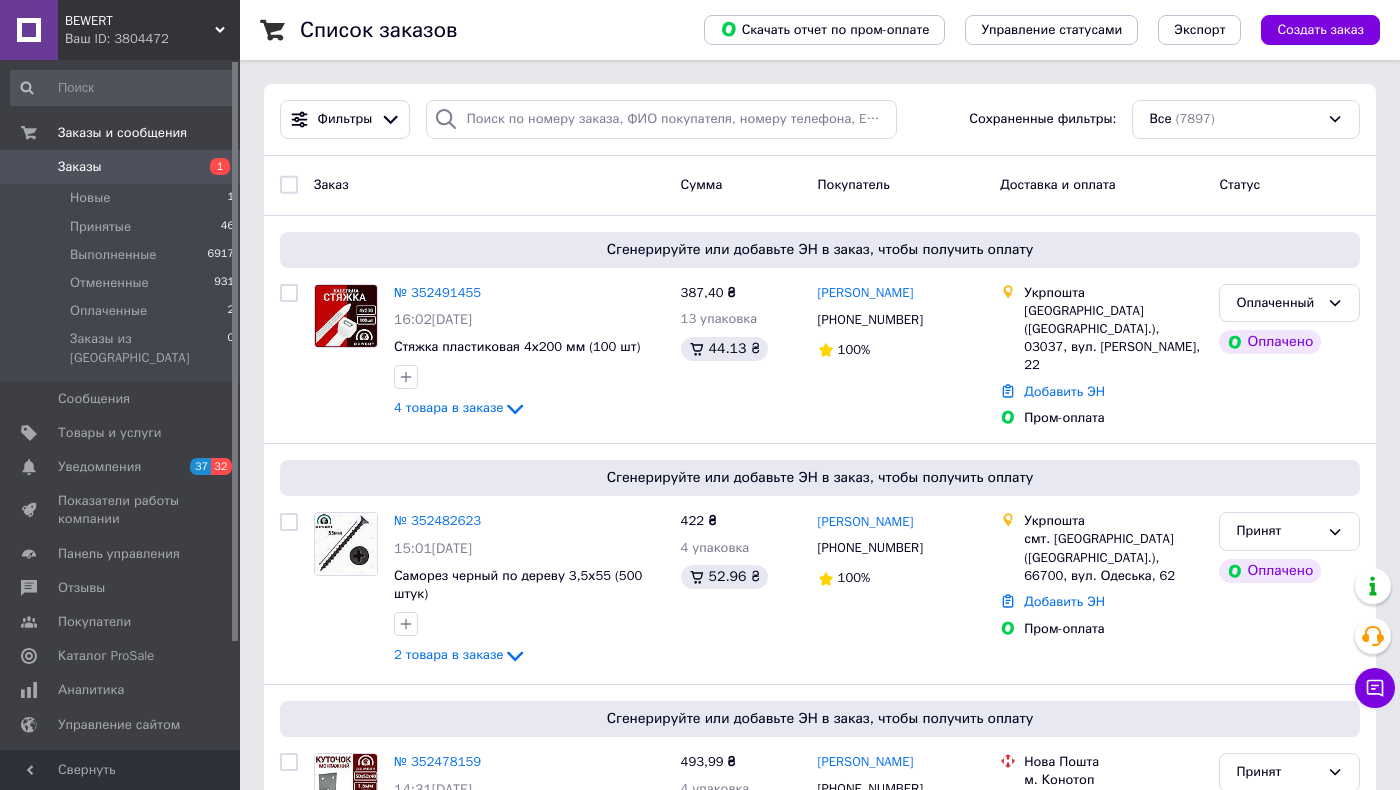 click at bounding box center (29, 30) 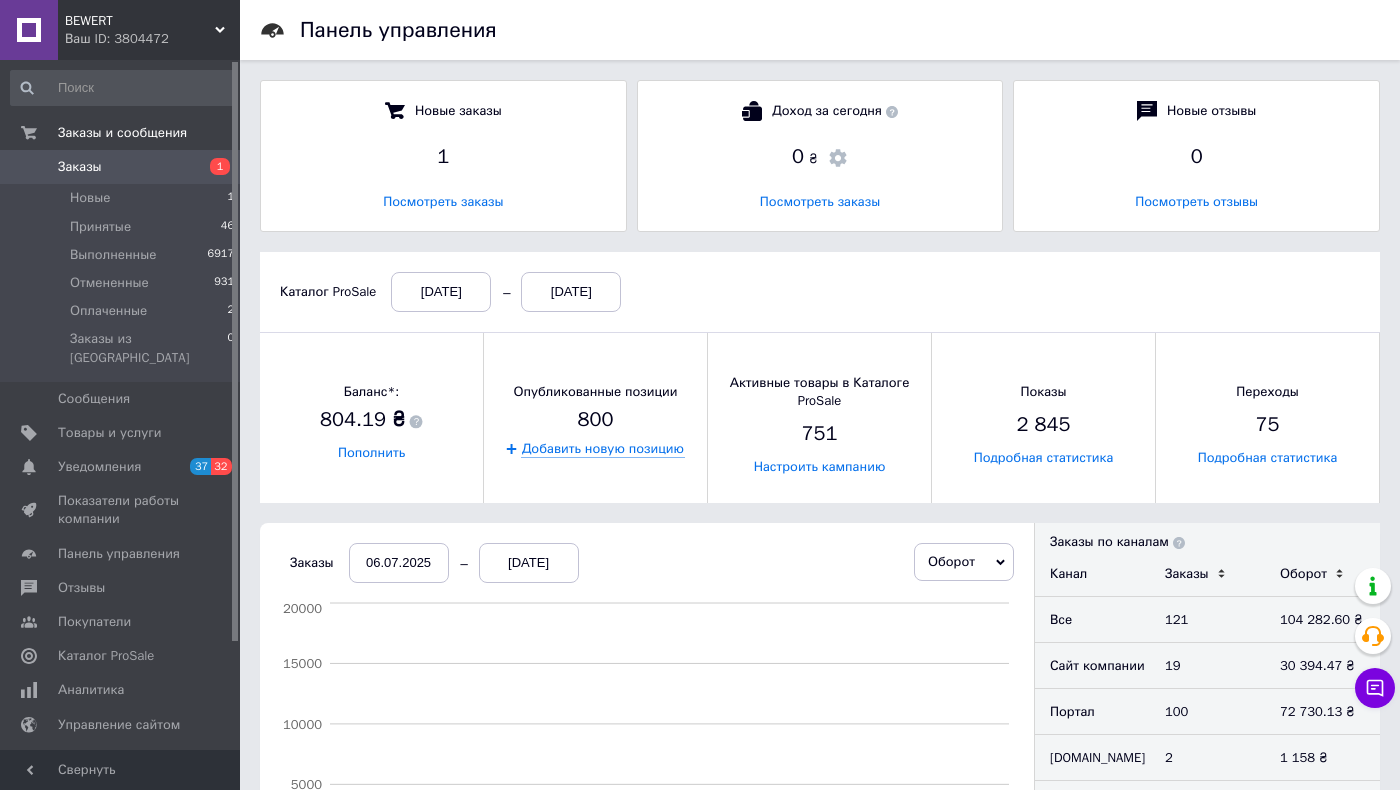 scroll, scrollTop: 10, scrollLeft: 9, axis: both 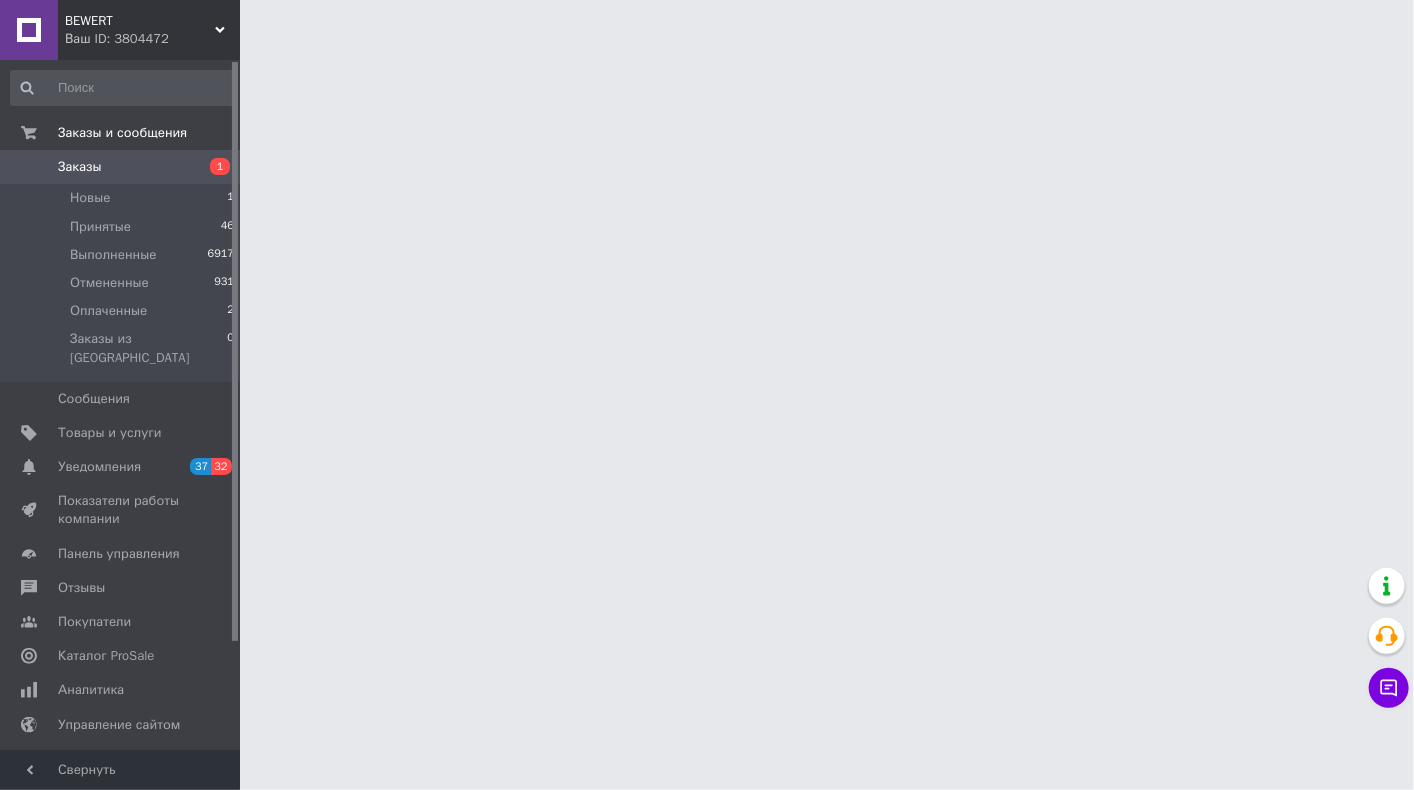 click on "Заказы 1" at bounding box center [123, 167] 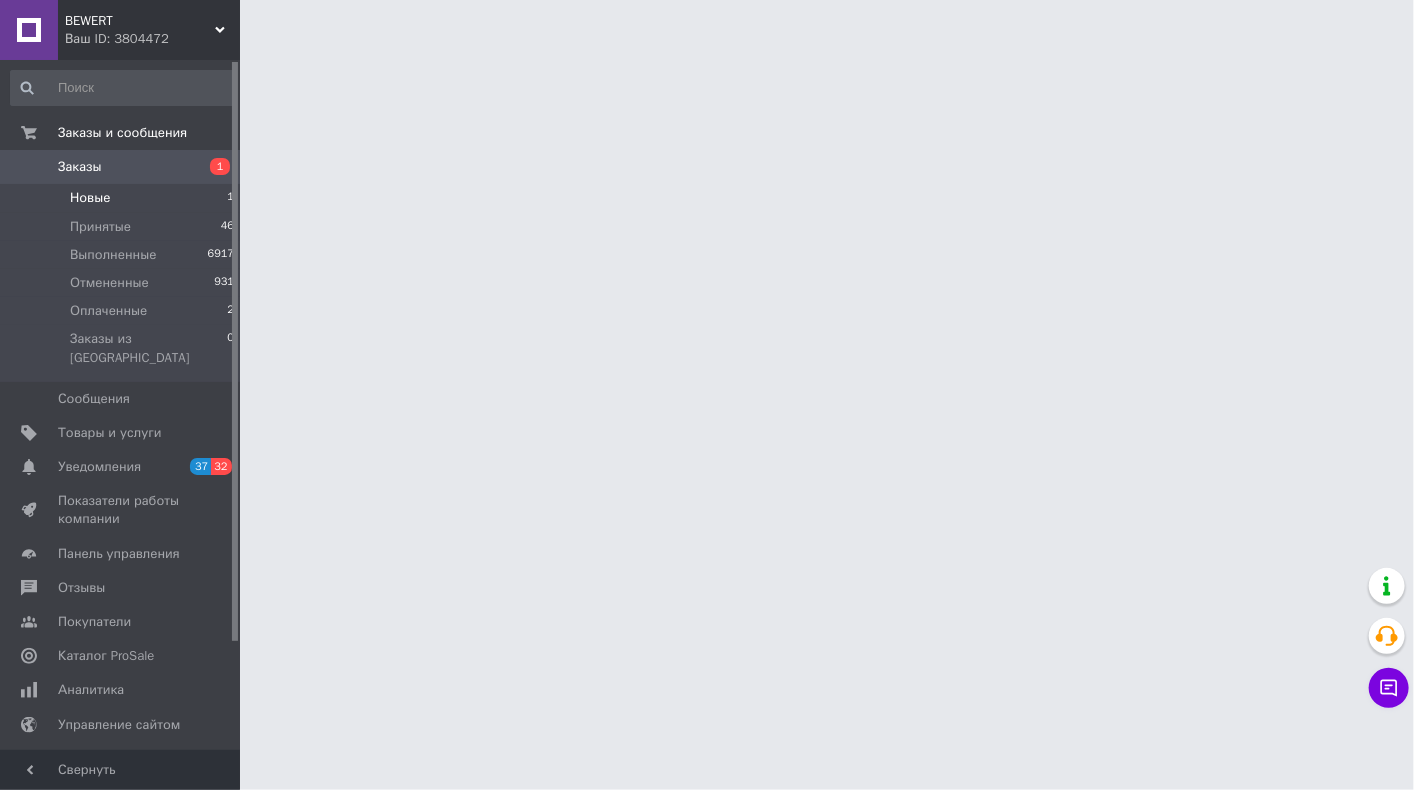 click on "Новые 1" at bounding box center (123, 198) 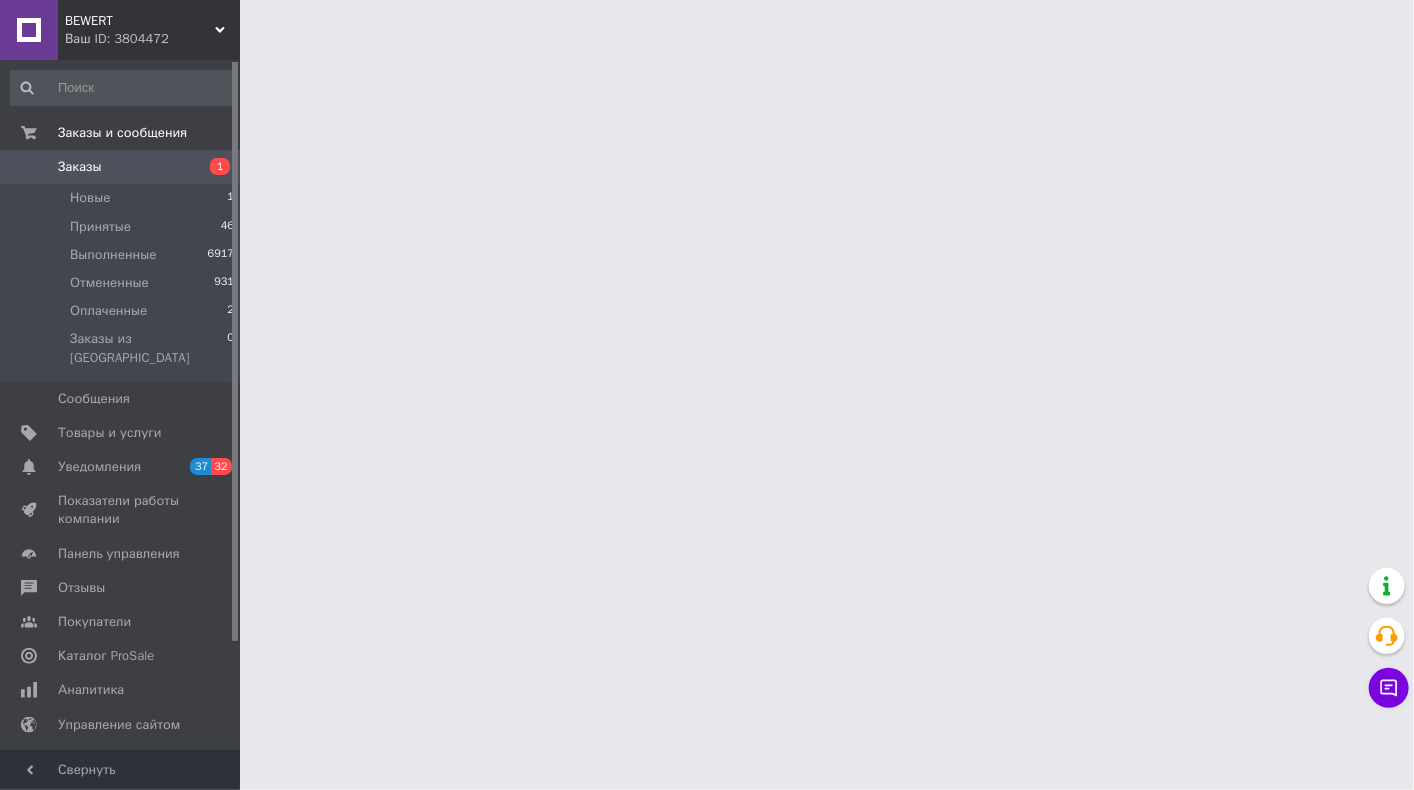 click on "Заказы" at bounding box center [121, 167] 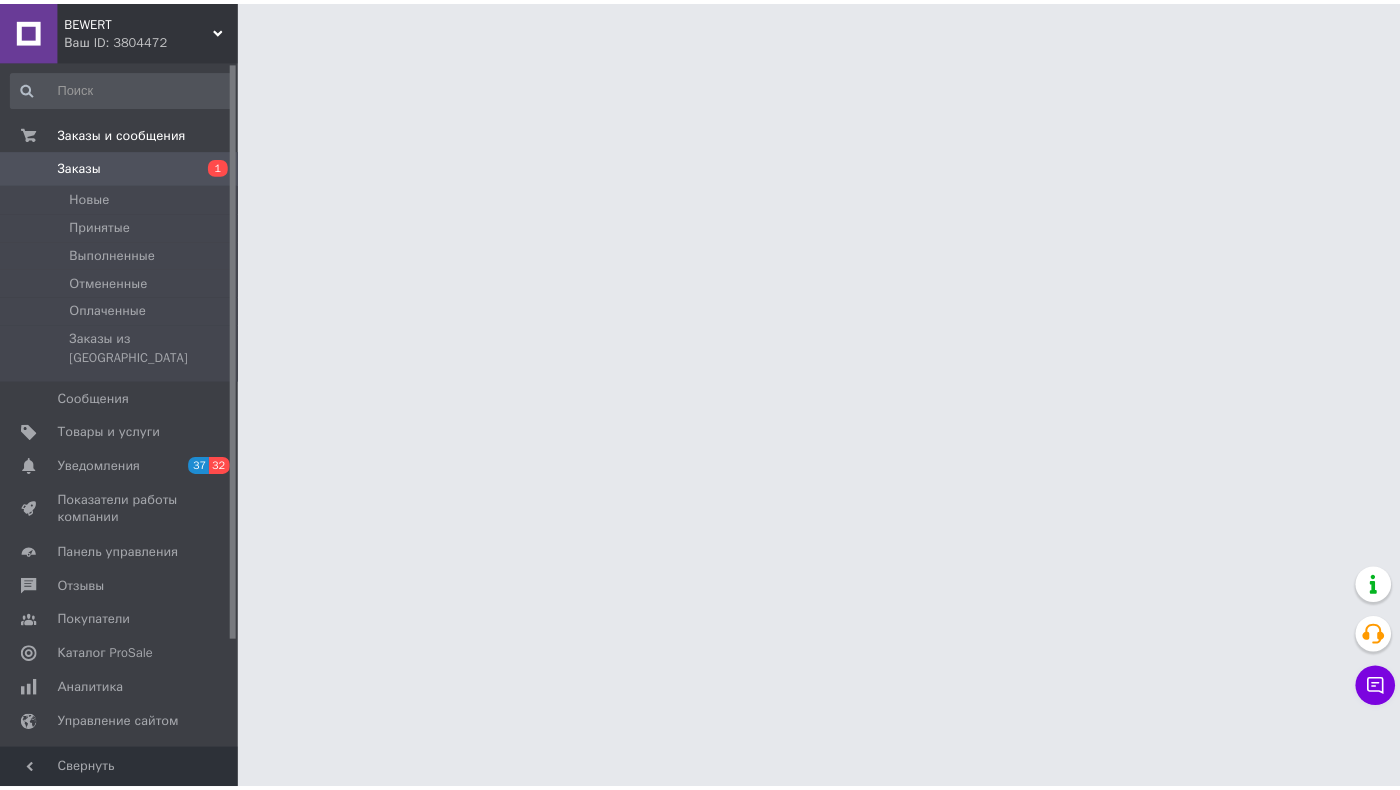 scroll, scrollTop: 0, scrollLeft: 0, axis: both 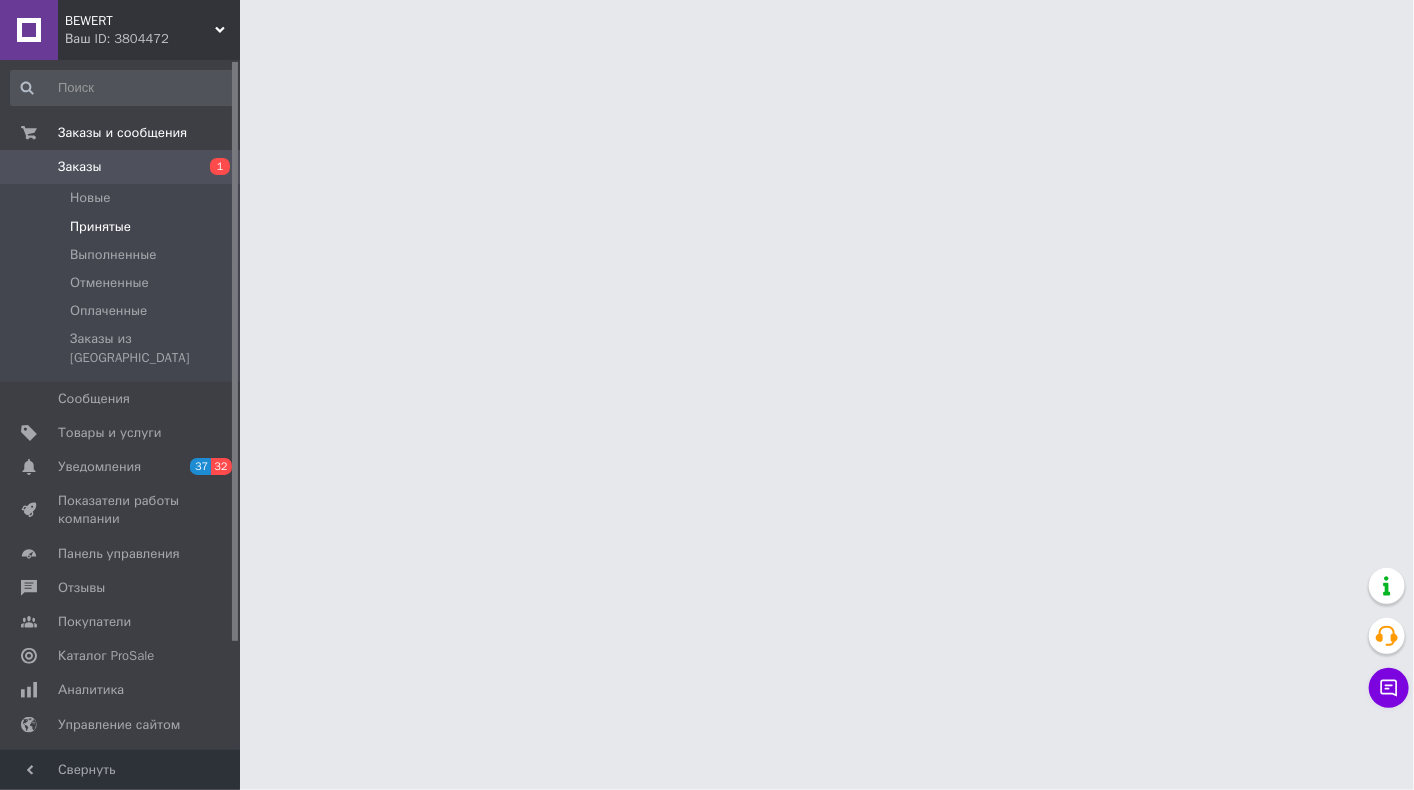 click on "Принятые" at bounding box center [100, 227] 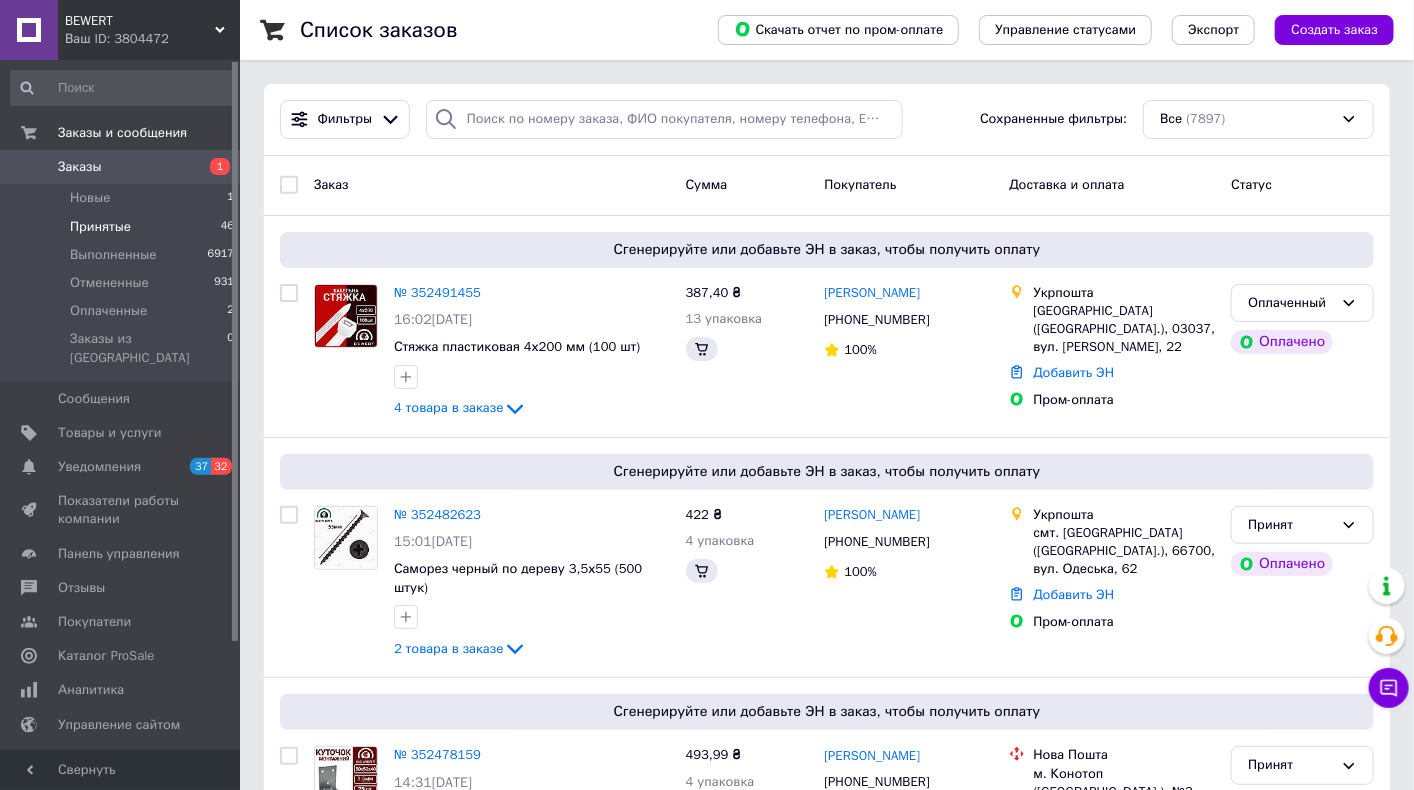 click on "Выполненные" at bounding box center (113, 255) 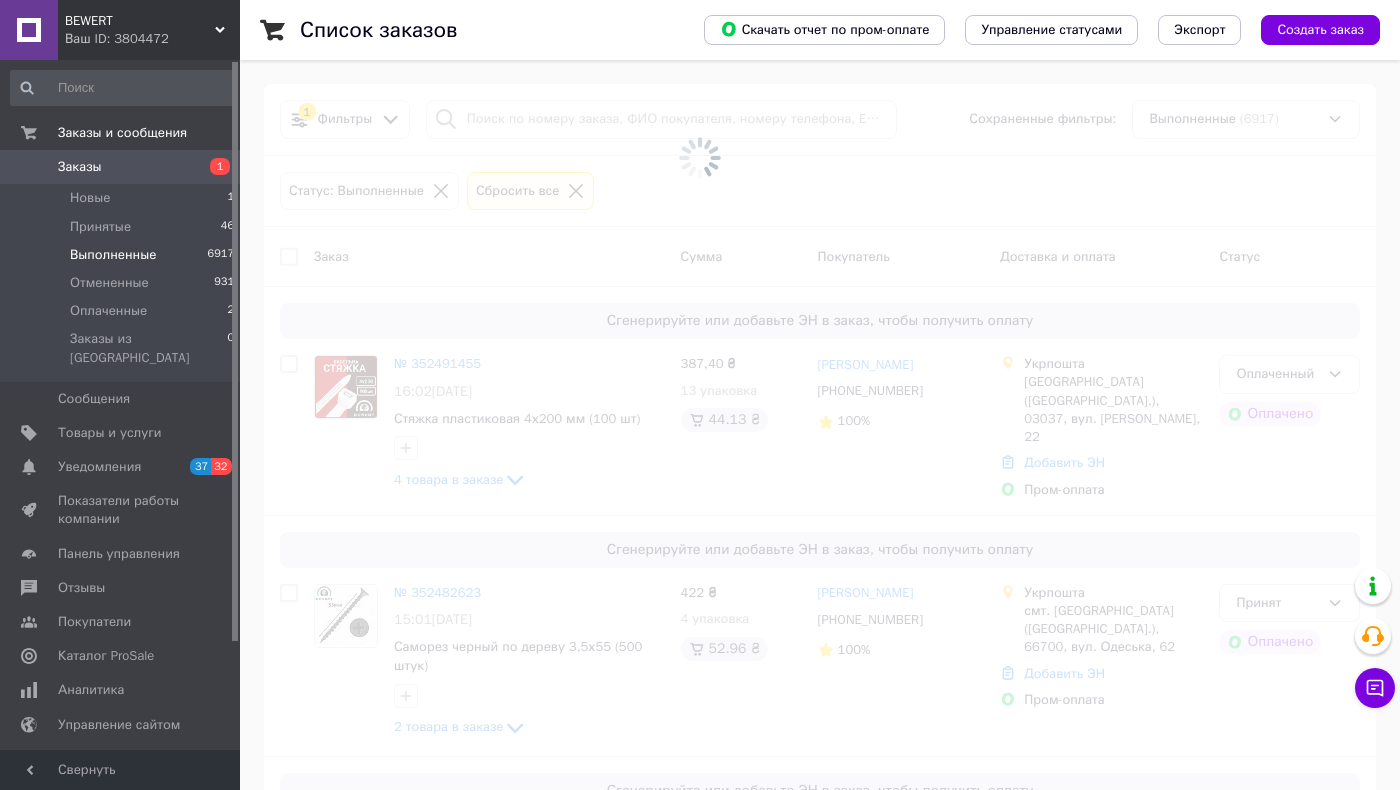 click on "Заказы" at bounding box center [121, 167] 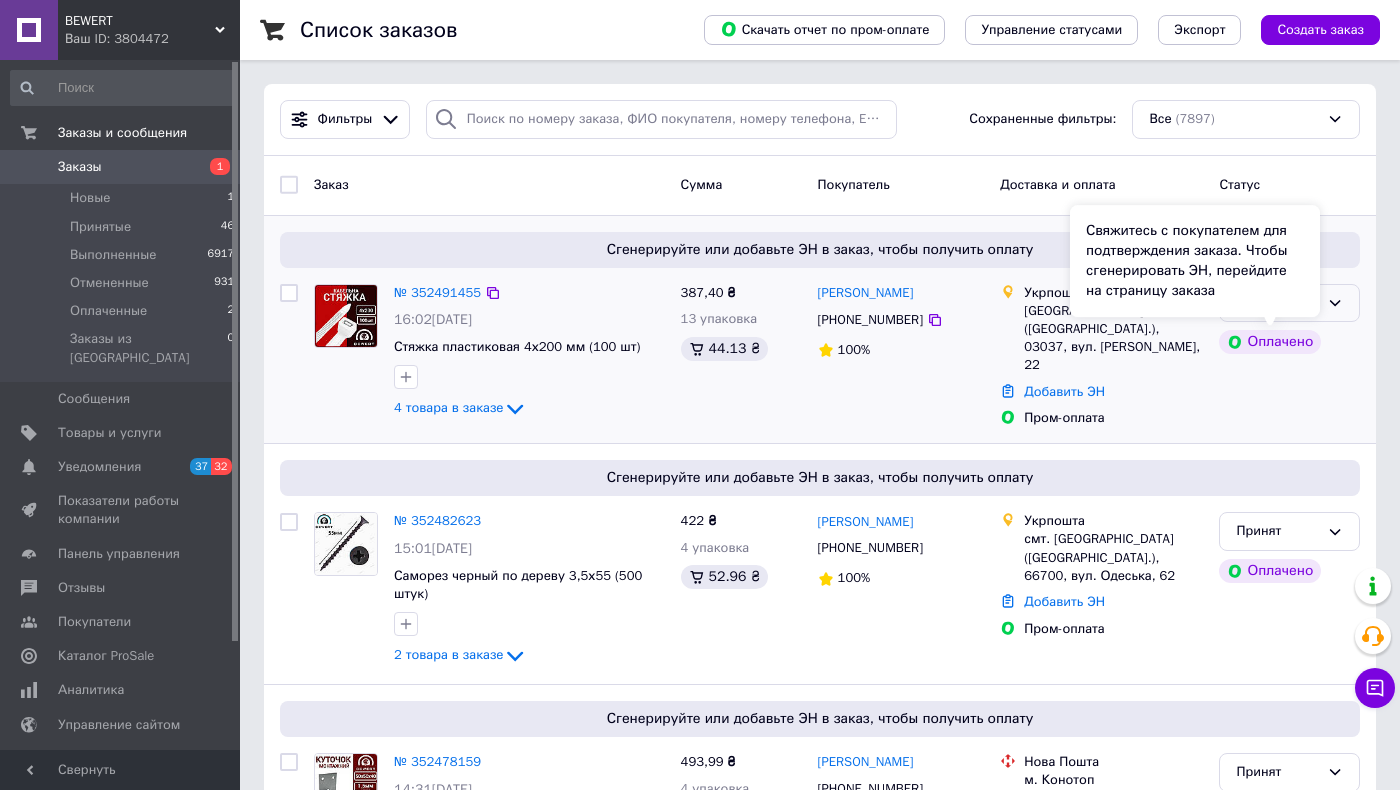 click on "Оплаченный" at bounding box center [1289, 303] 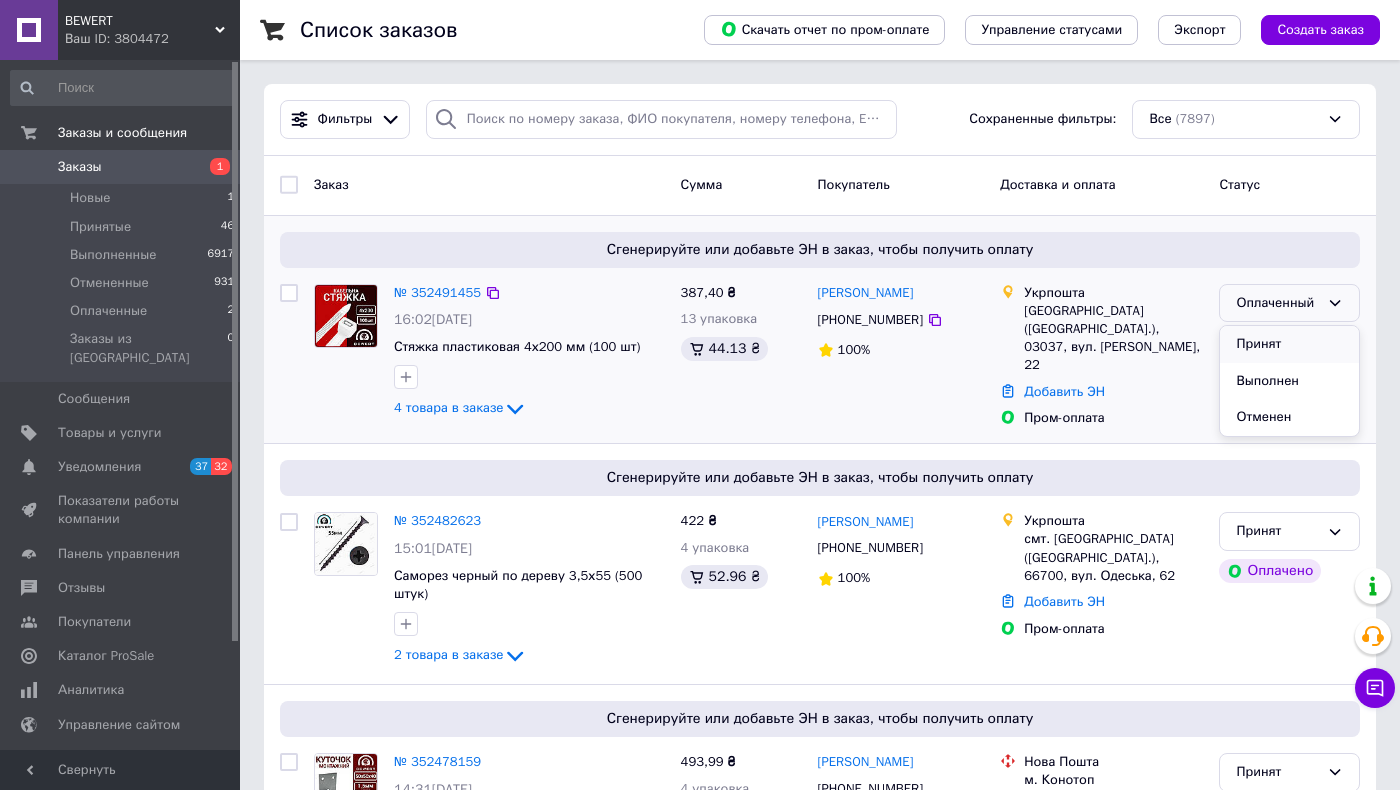 click on "Принят" at bounding box center [1289, 344] 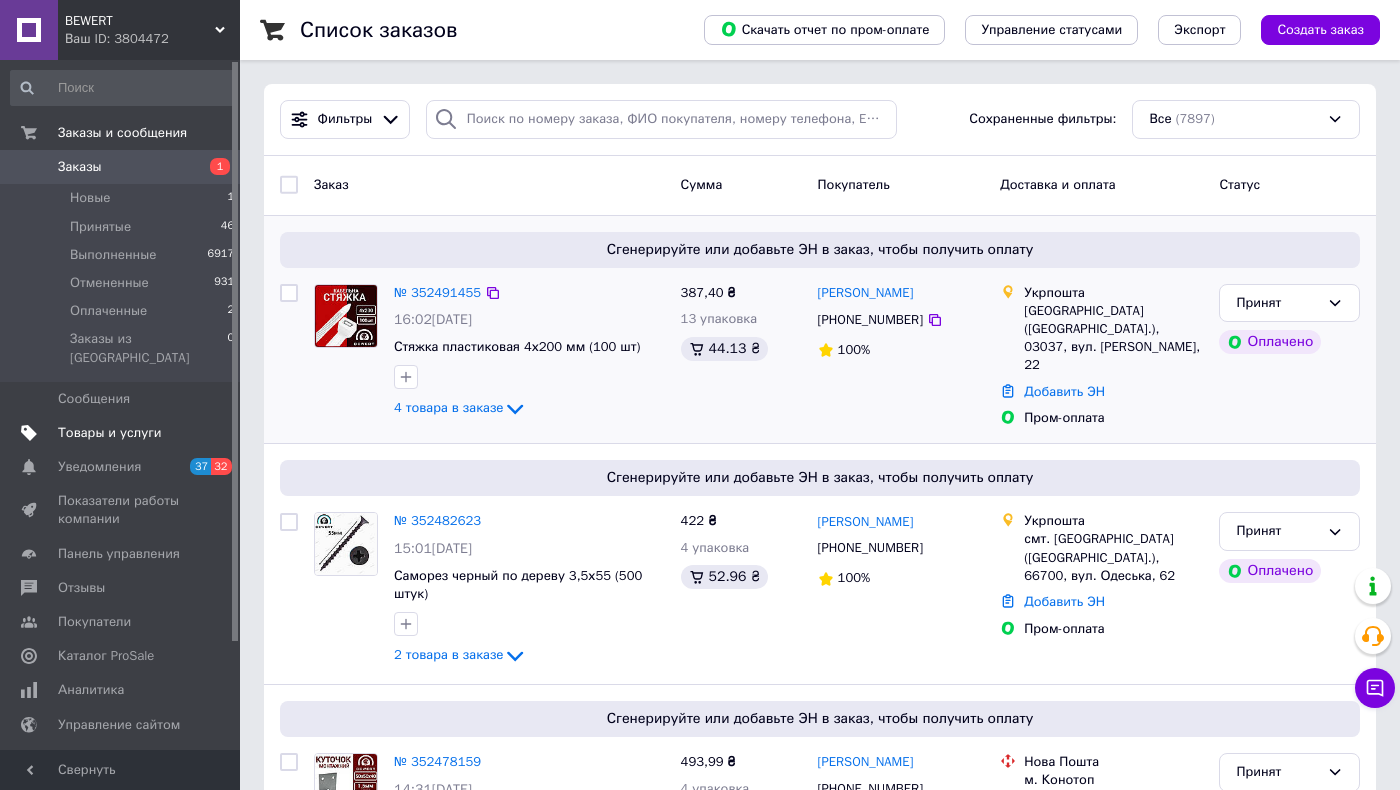 click on "Товары и услуги" at bounding box center [121, 433] 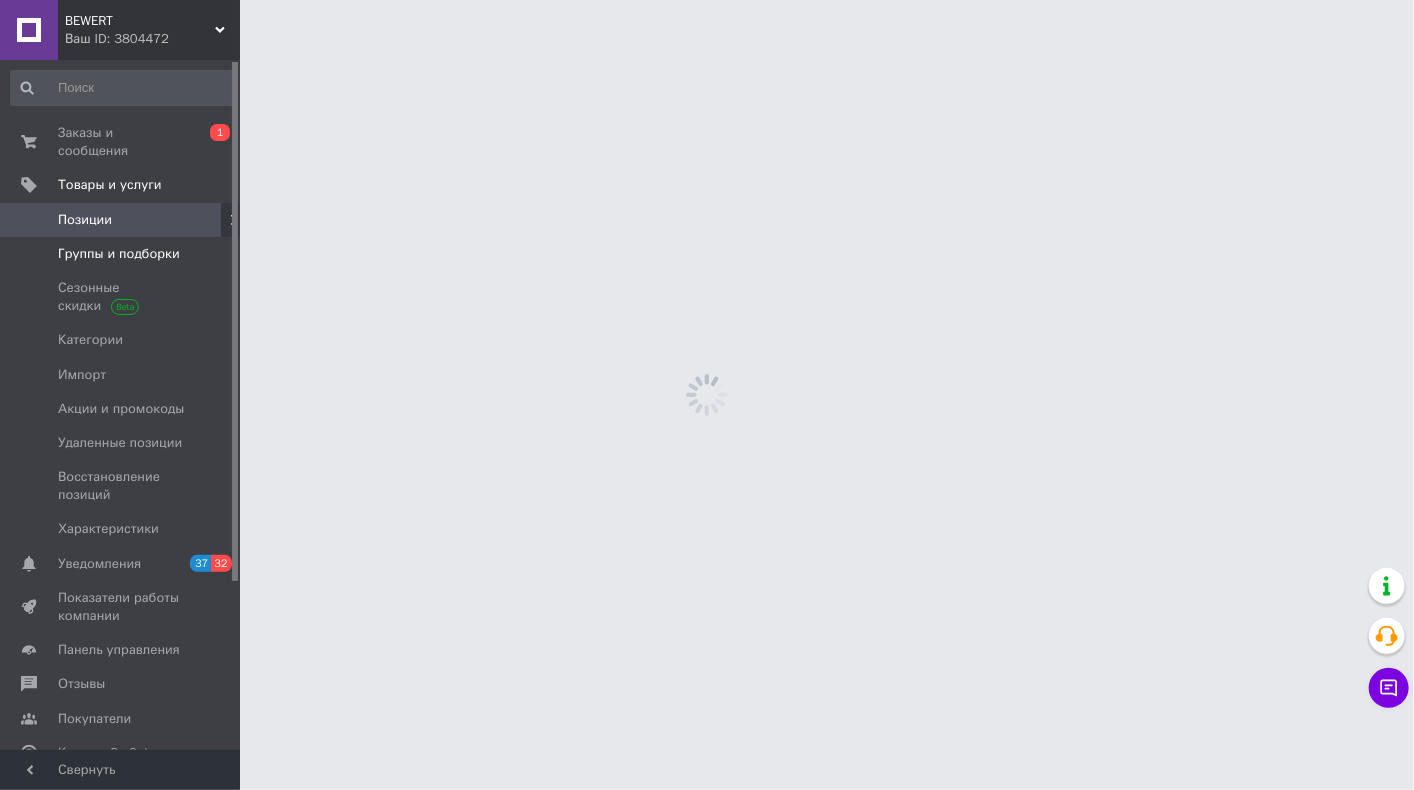 click on "Группы и подборки" at bounding box center [119, 254] 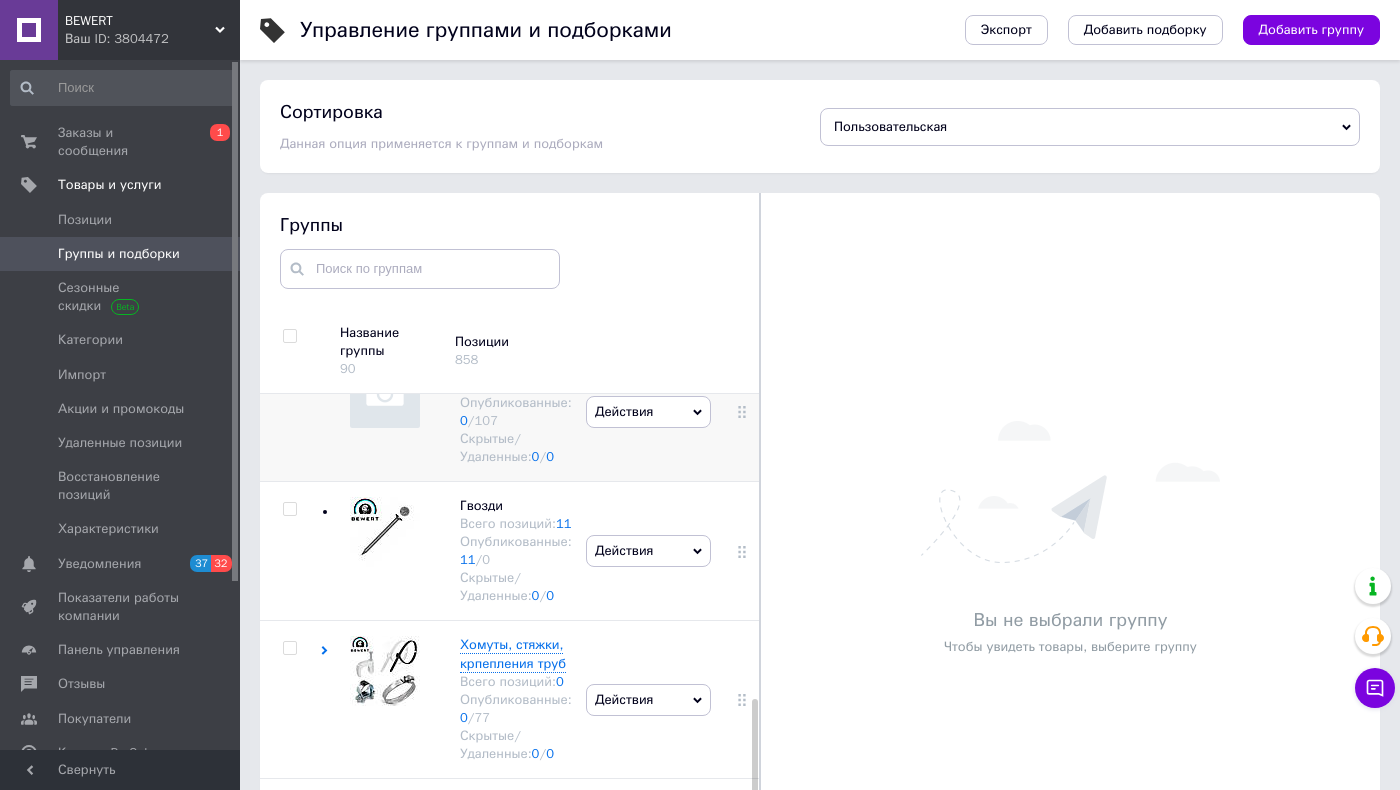 scroll, scrollTop: 1400, scrollLeft: 0, axis: vertical 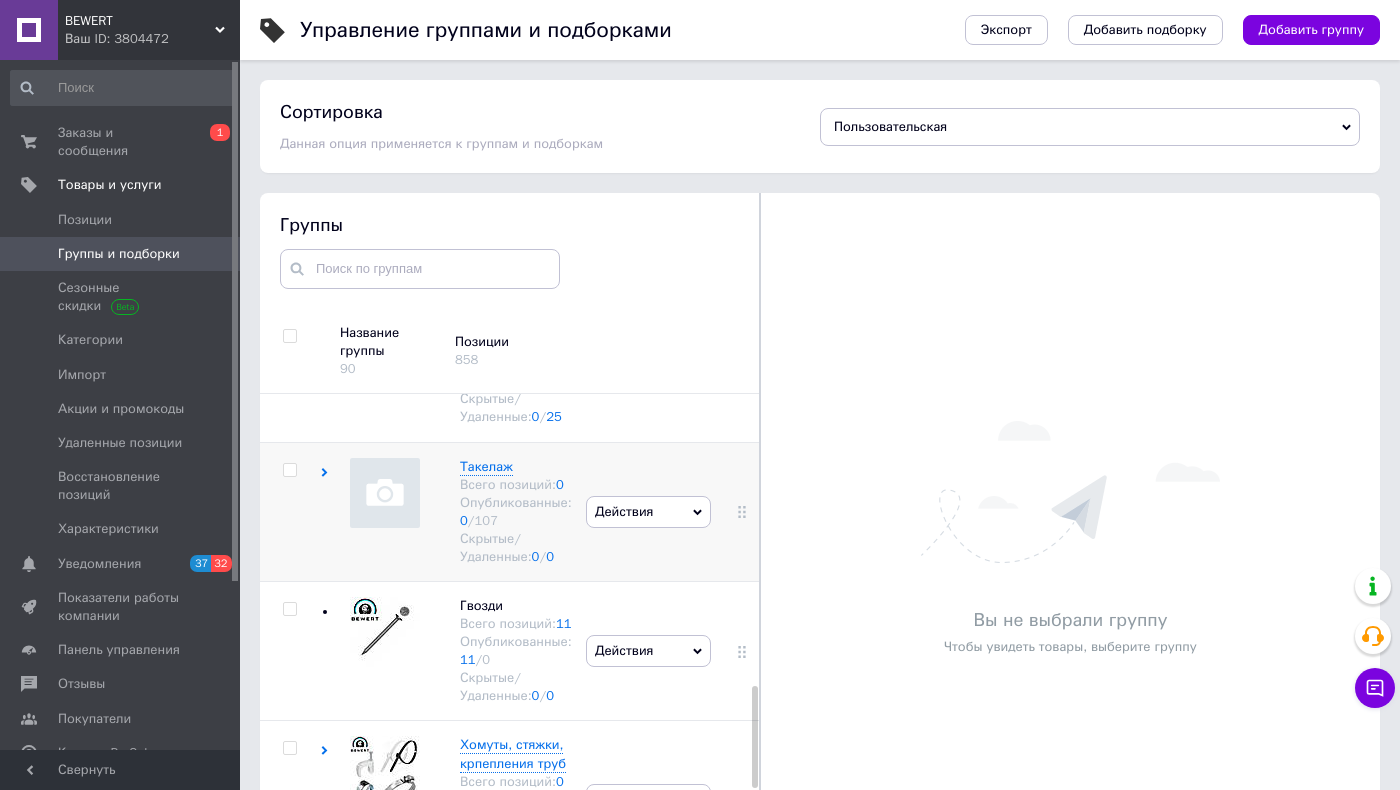 click on "Такелаж Всего позиций:  0 Опубликованные:  0  /  107 Скрытые/Удаленные:  0  /  0" at bounding box center [450, 511] 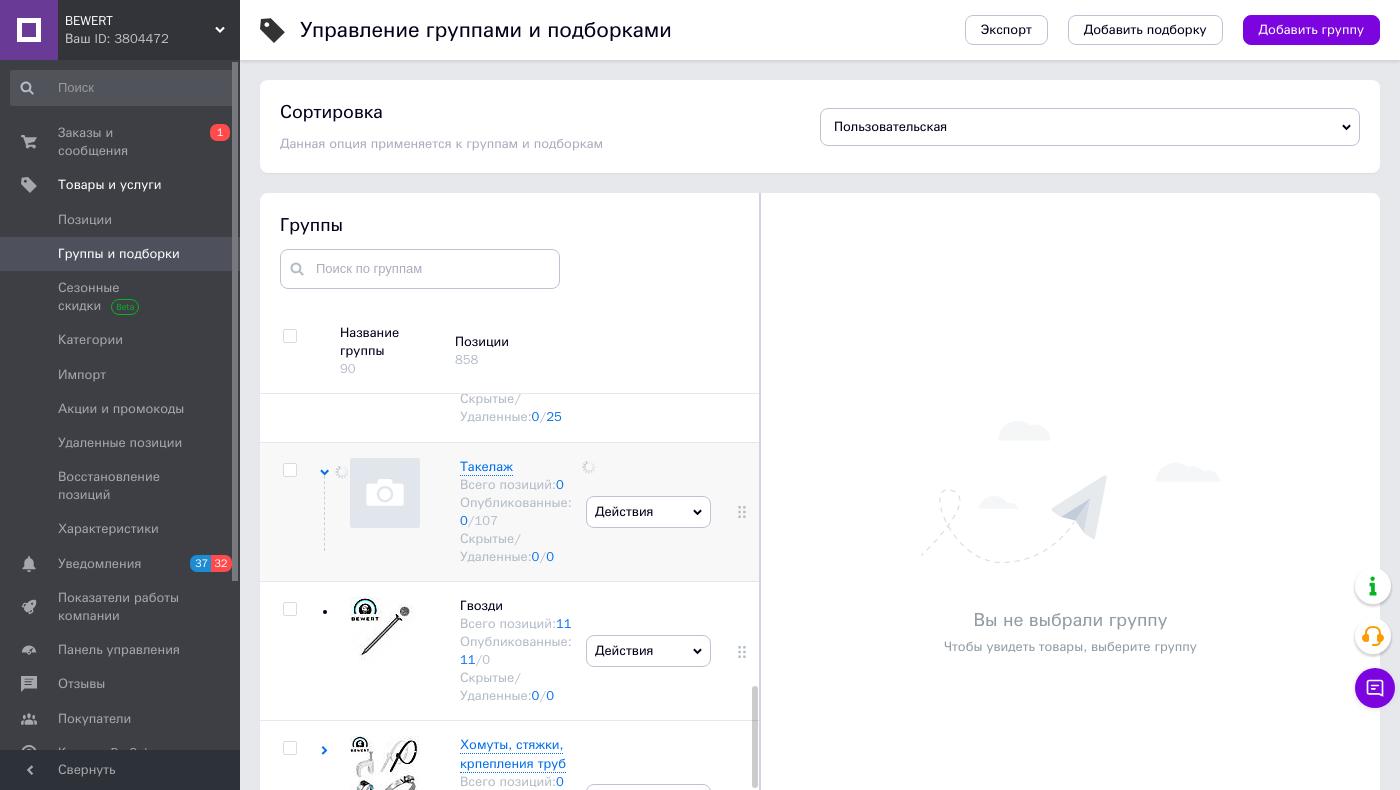 click 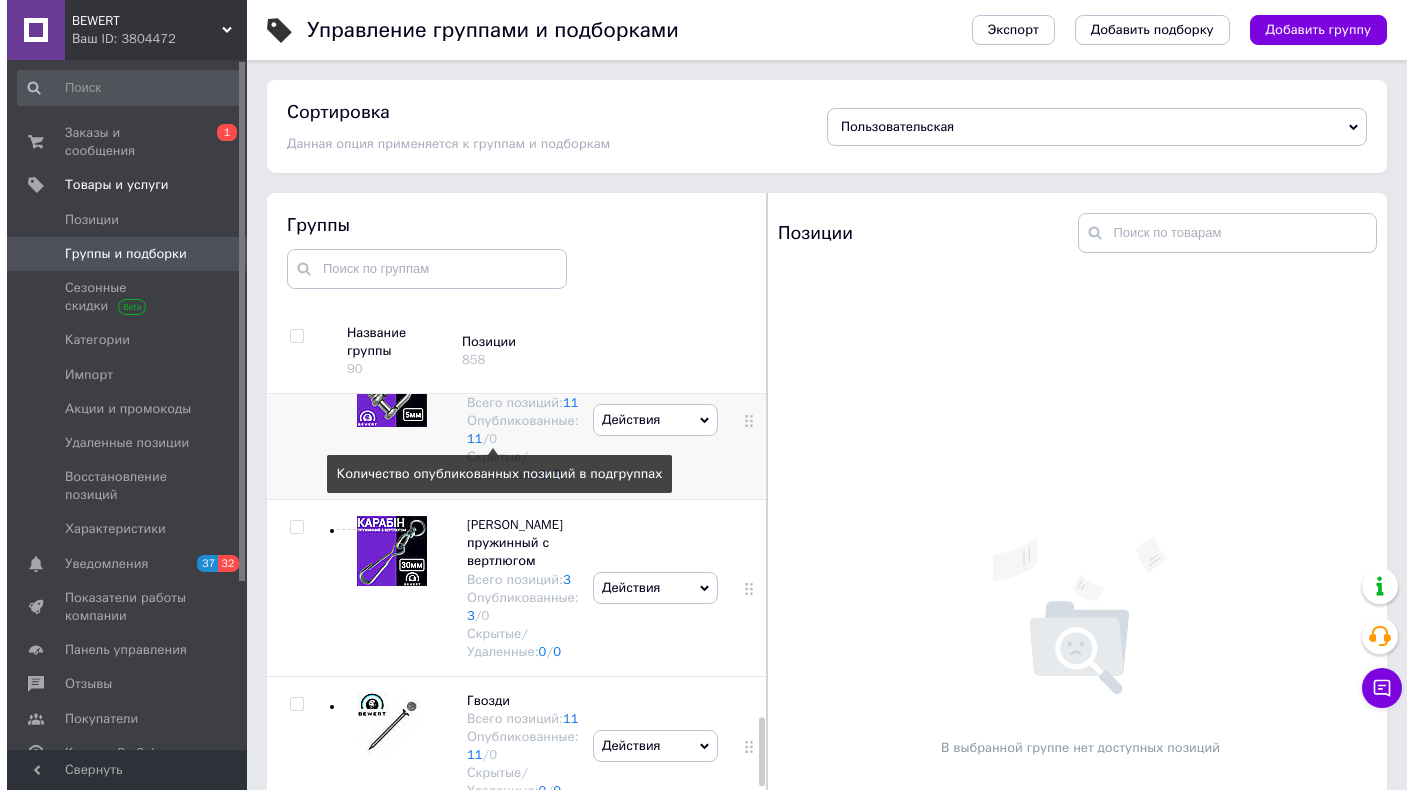 scroll, scrollTop: 2300, scrollLeft: 0, axis: vertical 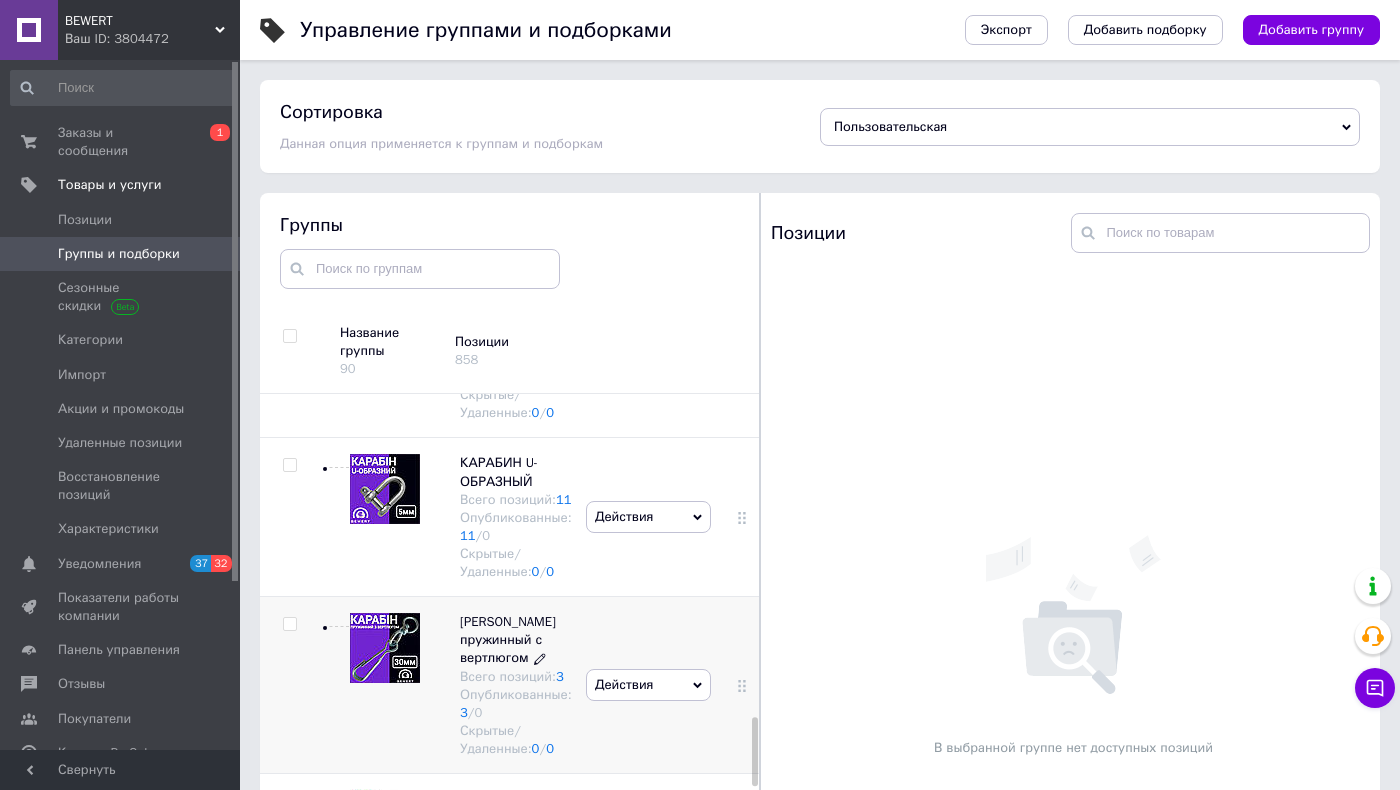 click on "[PERSON_NAME] пружинный с вертлюгом" at bounding box center (508, 639) 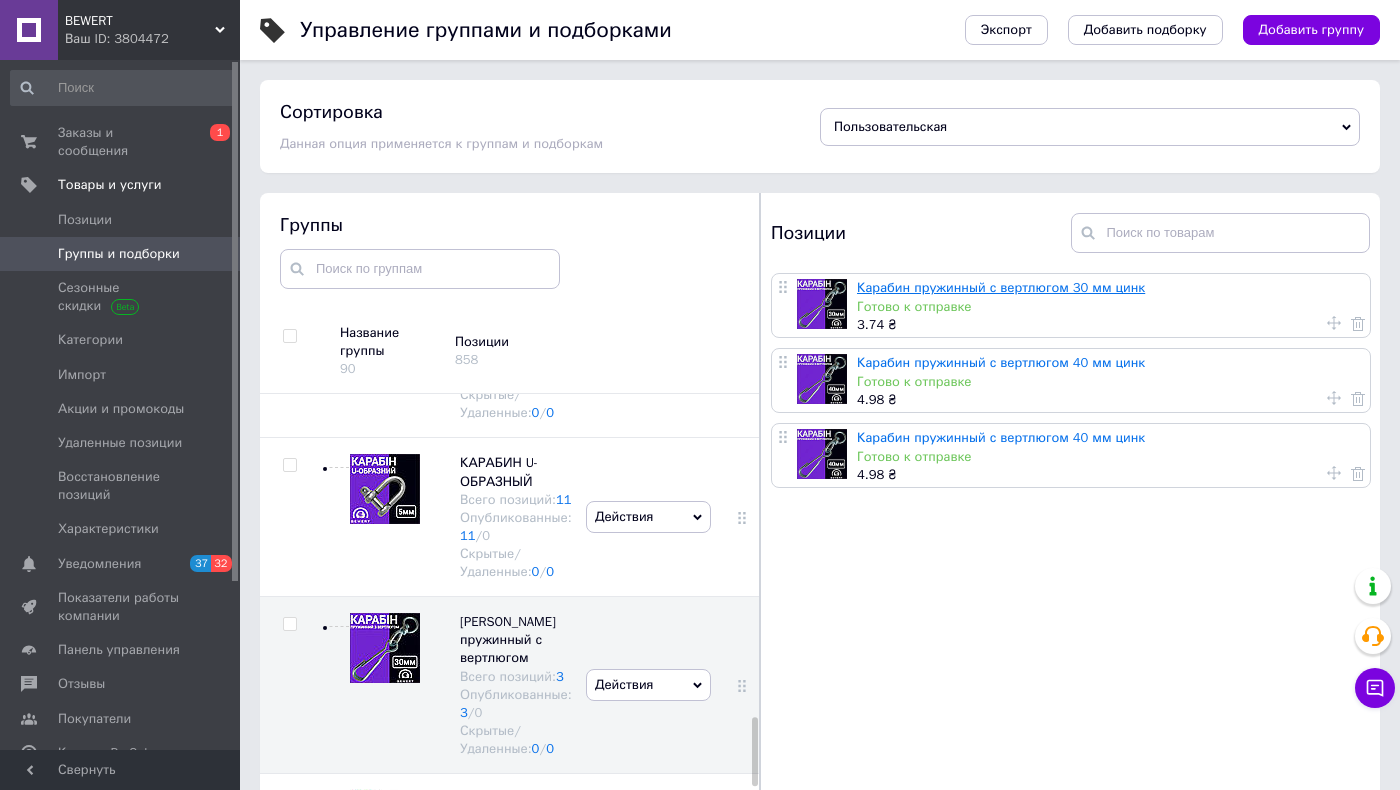 click on "Карабин пружинный с вертлюгом 30 мм цинк" at bounding box center [1001, 287] 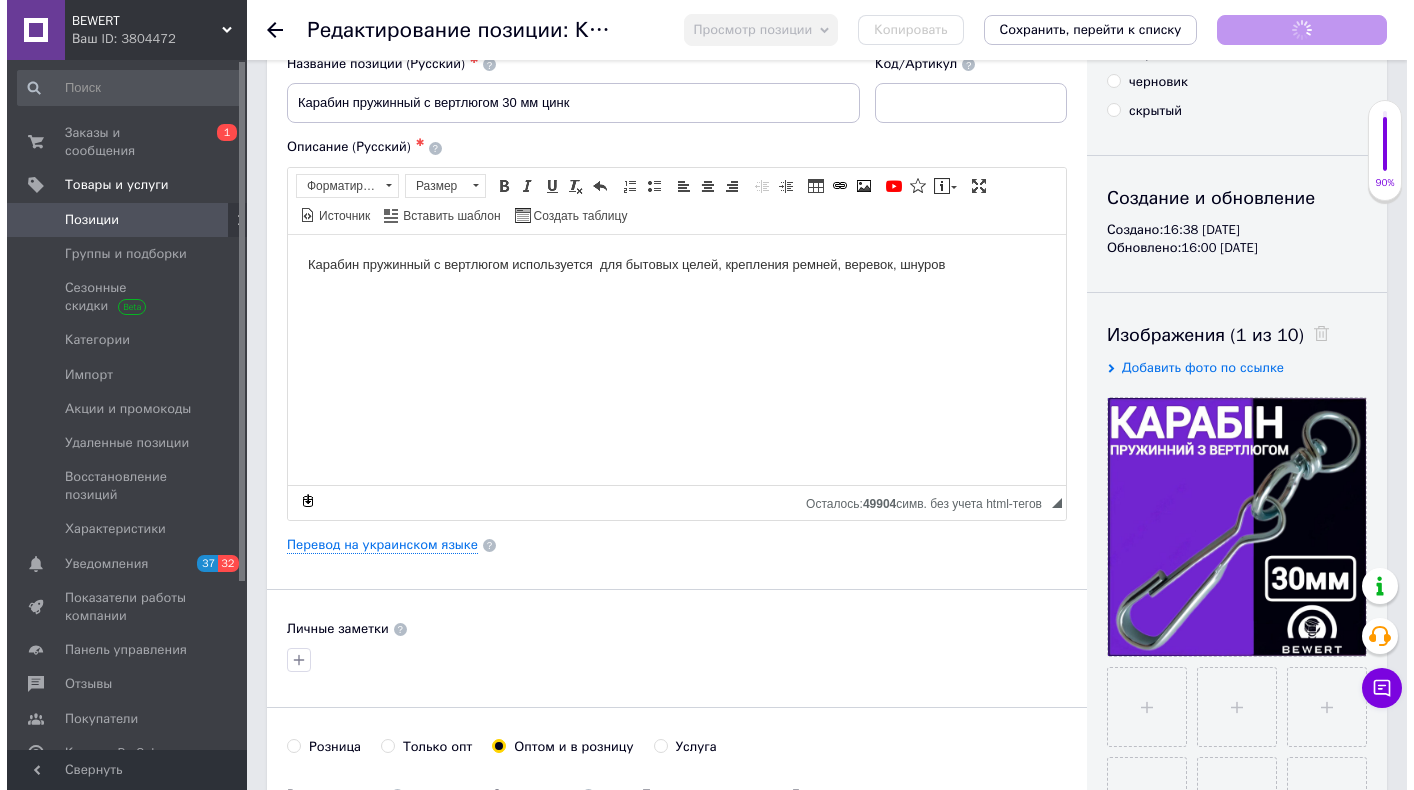 scroll, scrollTop: 0, scrollLeft: 0, axis: both 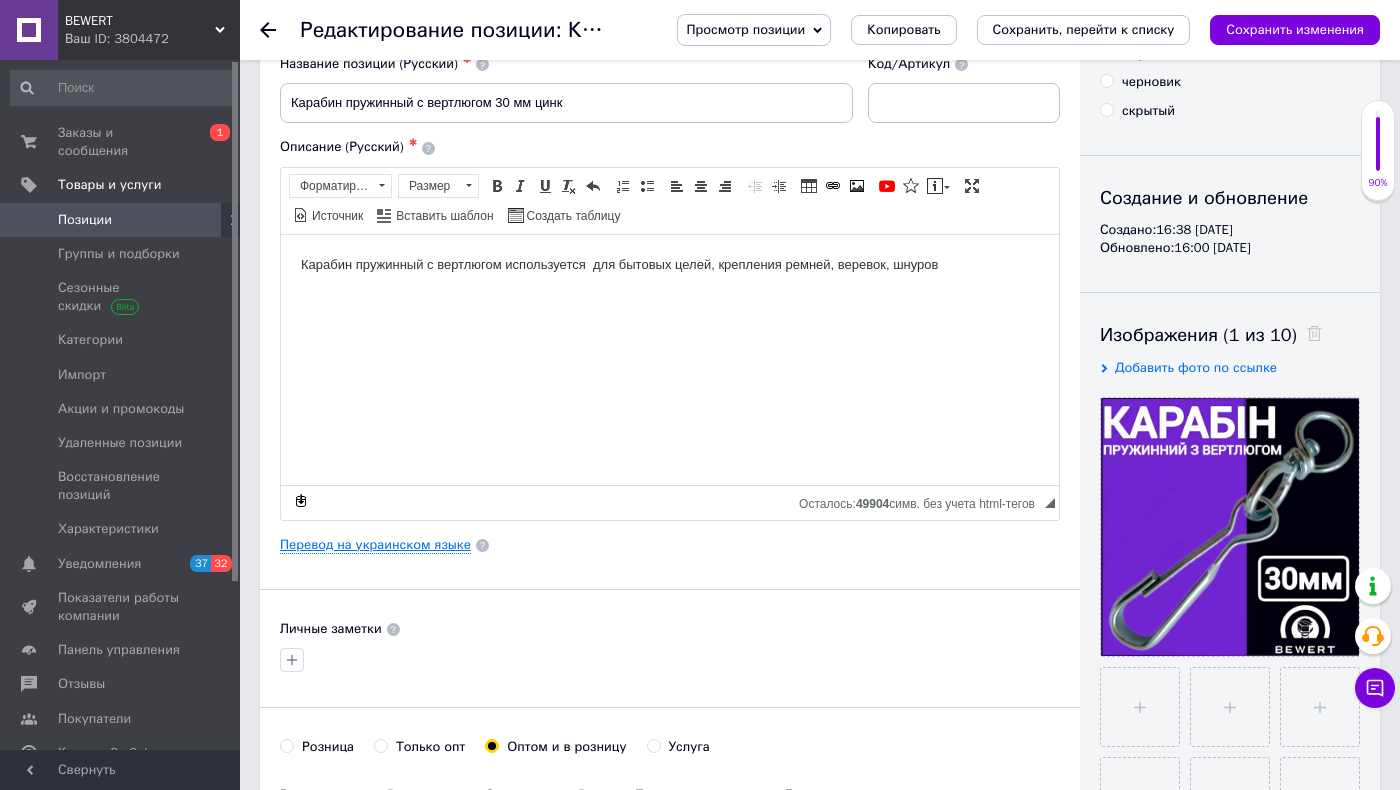click on "Перевод на украинском языке" at bounding box center (375, 545) 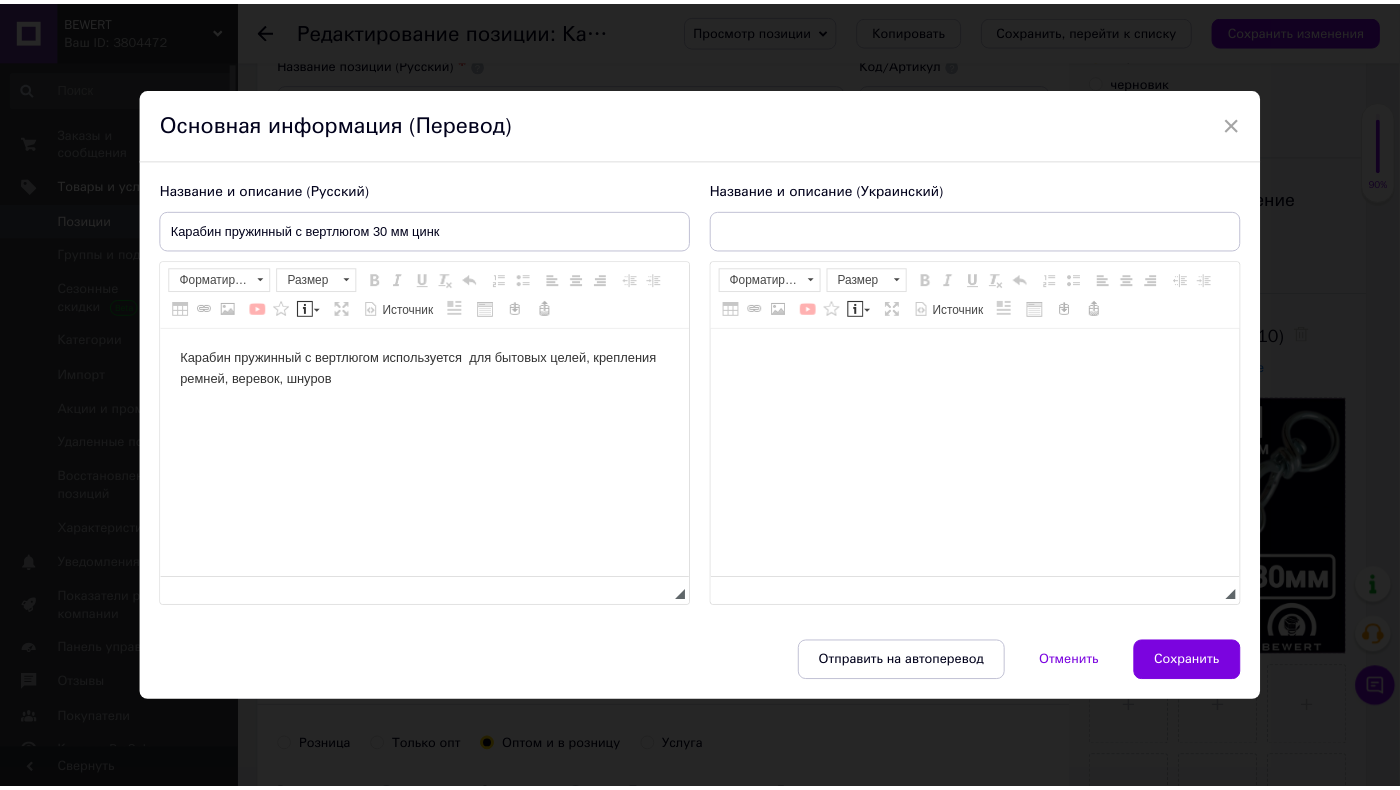 scroll, scrollTop: 0, scrollLeft: 0, axis: both 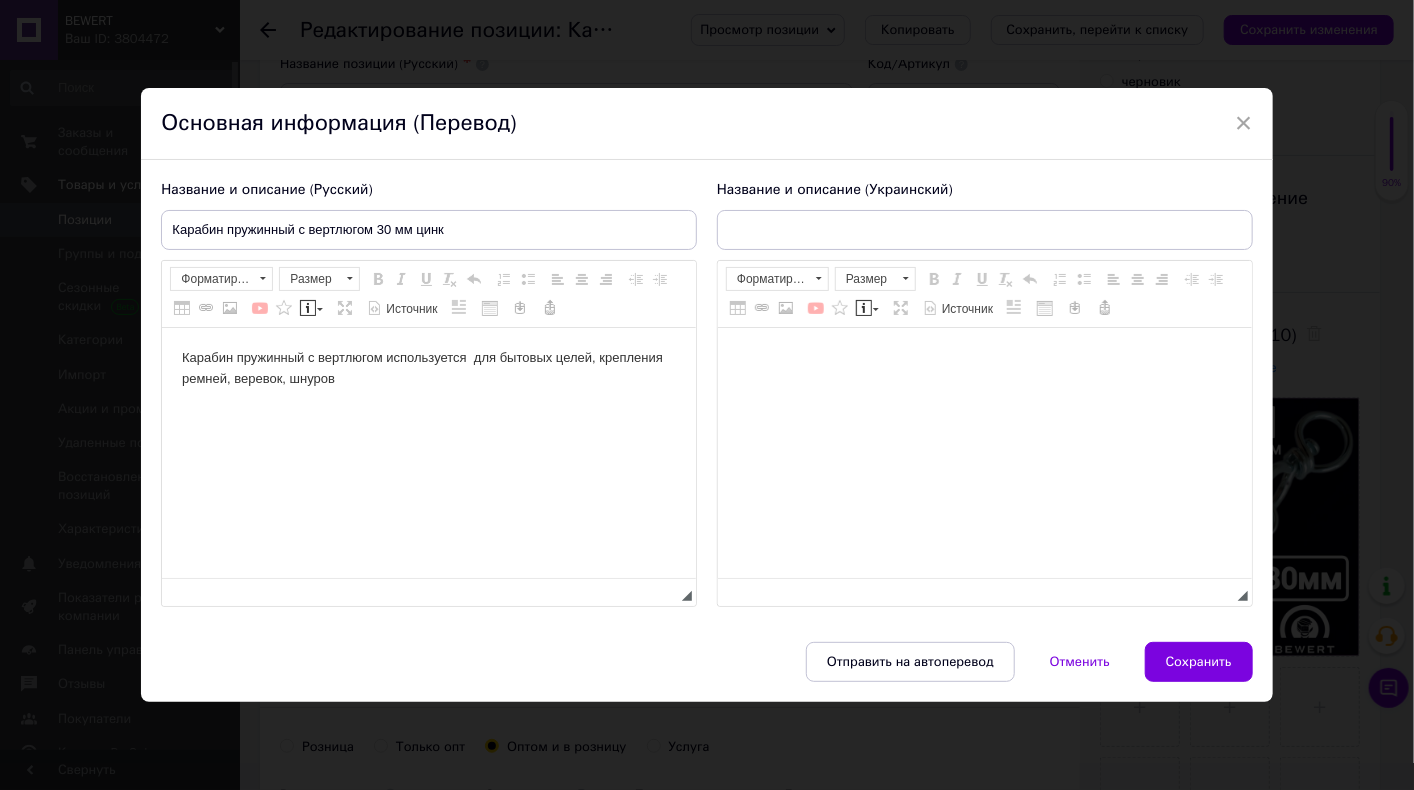 click on "Карабин пружинный с вертлюгом используется  для бытовых целей, крепления ремней, веревок, шнуров" at bounding box center (429, 368) 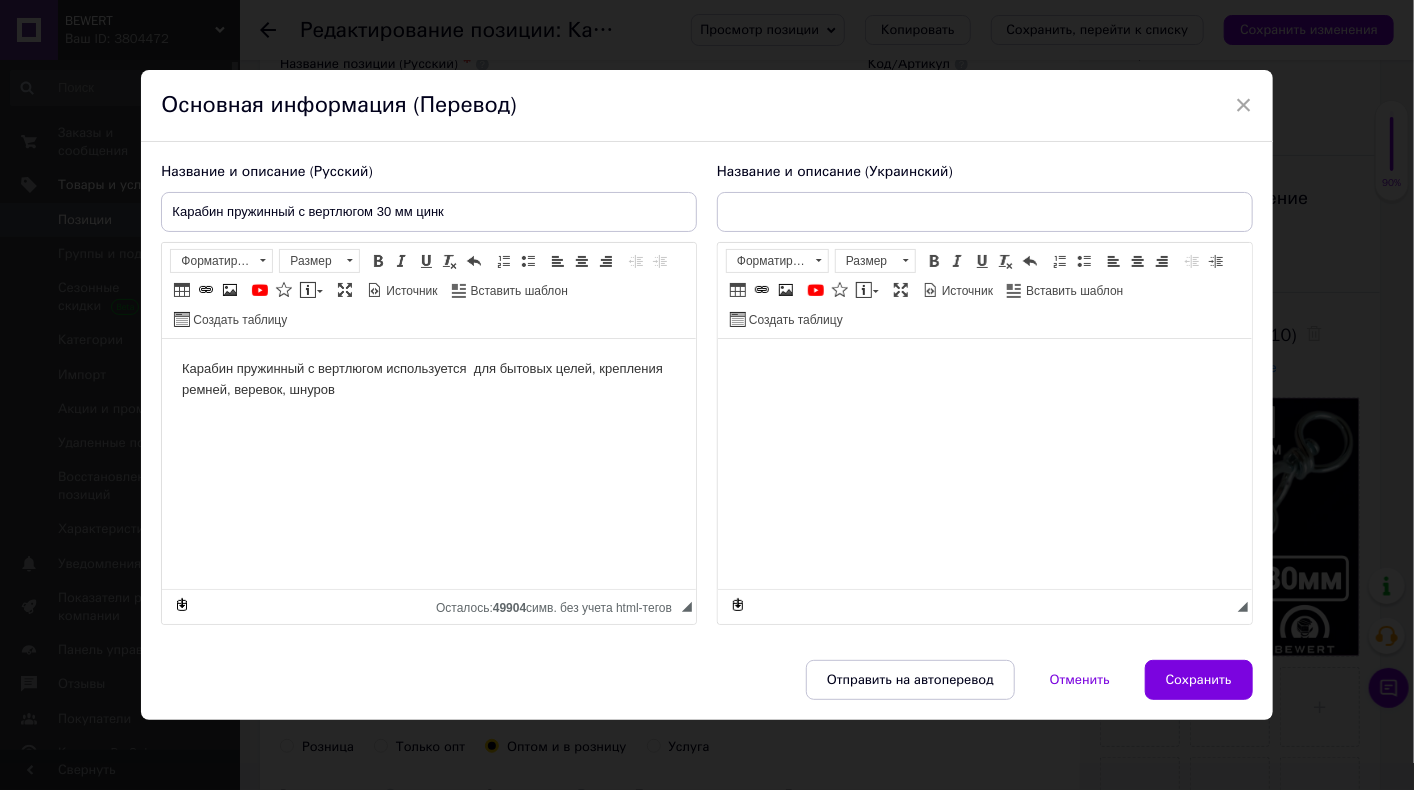 type on "Карабін пружинний з вертлюгом 30 мм цинк" 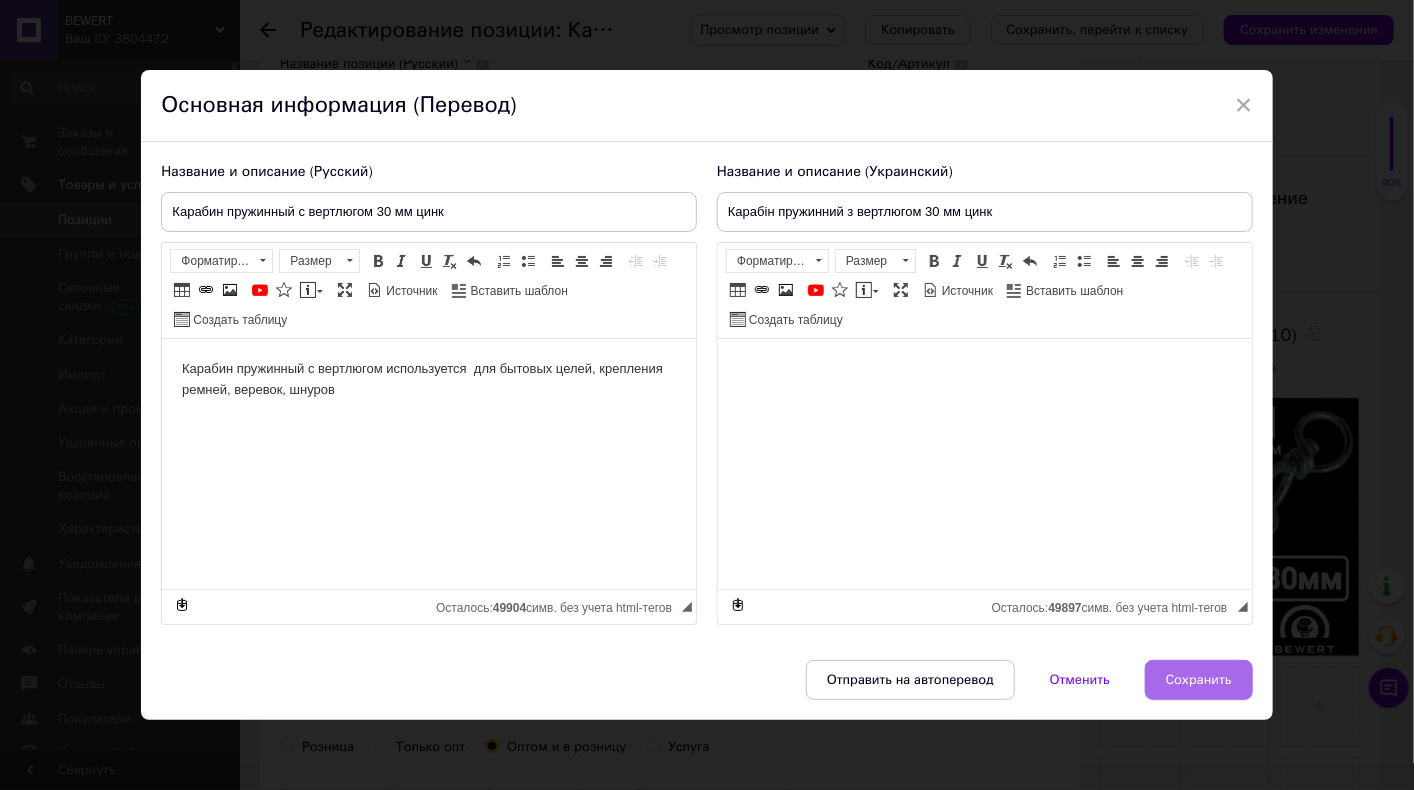 click on "Сохранить" at bounding box center (1199, 680) 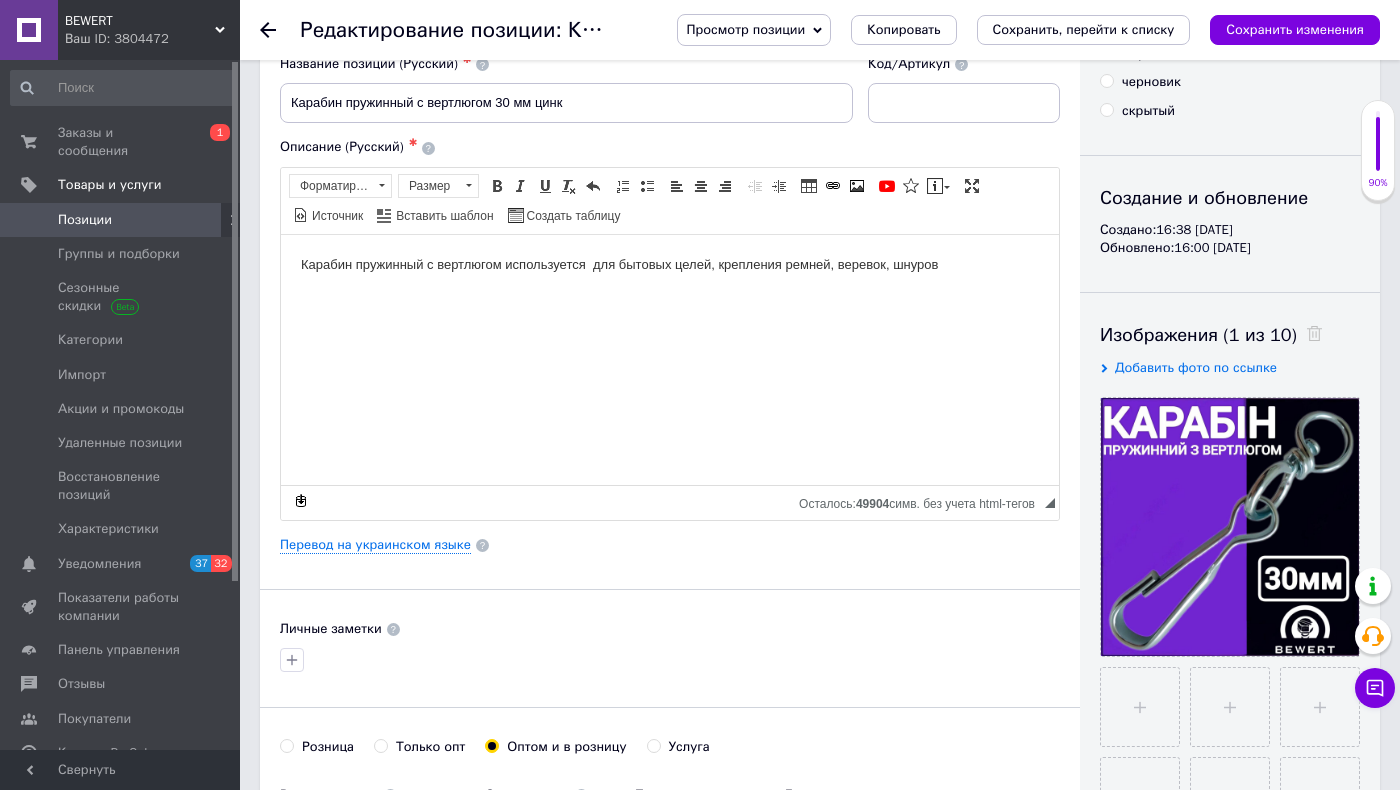 click on "Просмотр позиции Сохранить и посмотреть на сайте Сохранить и посмотреть на портале Копировать Сохранить, перейти к списку Сохранить изменения" at bounding box center (1008, 30) 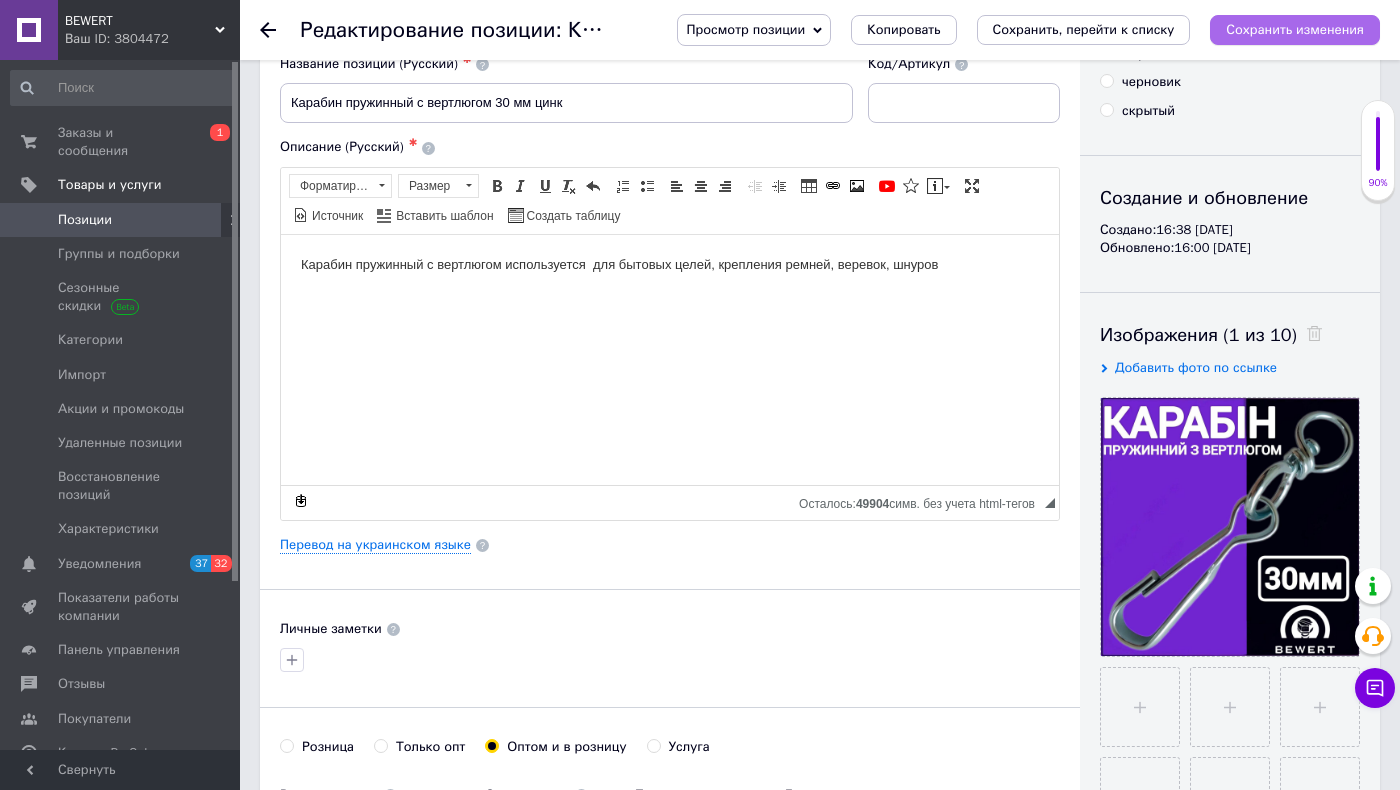 click on "Сохранить изменения" at bounding box center [1295, 29] 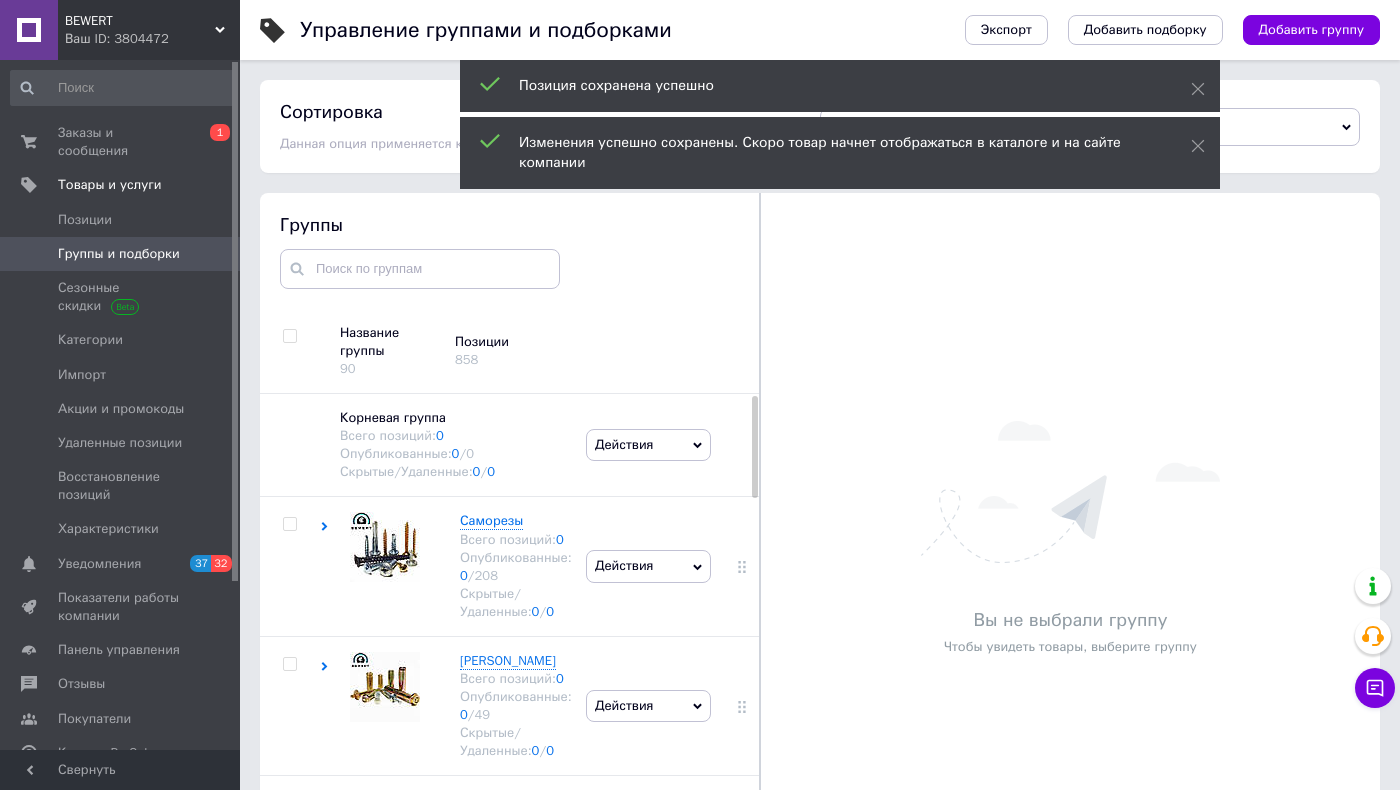 scroll, scrollTop: 73, scrollLeft: 0, axis: vertical 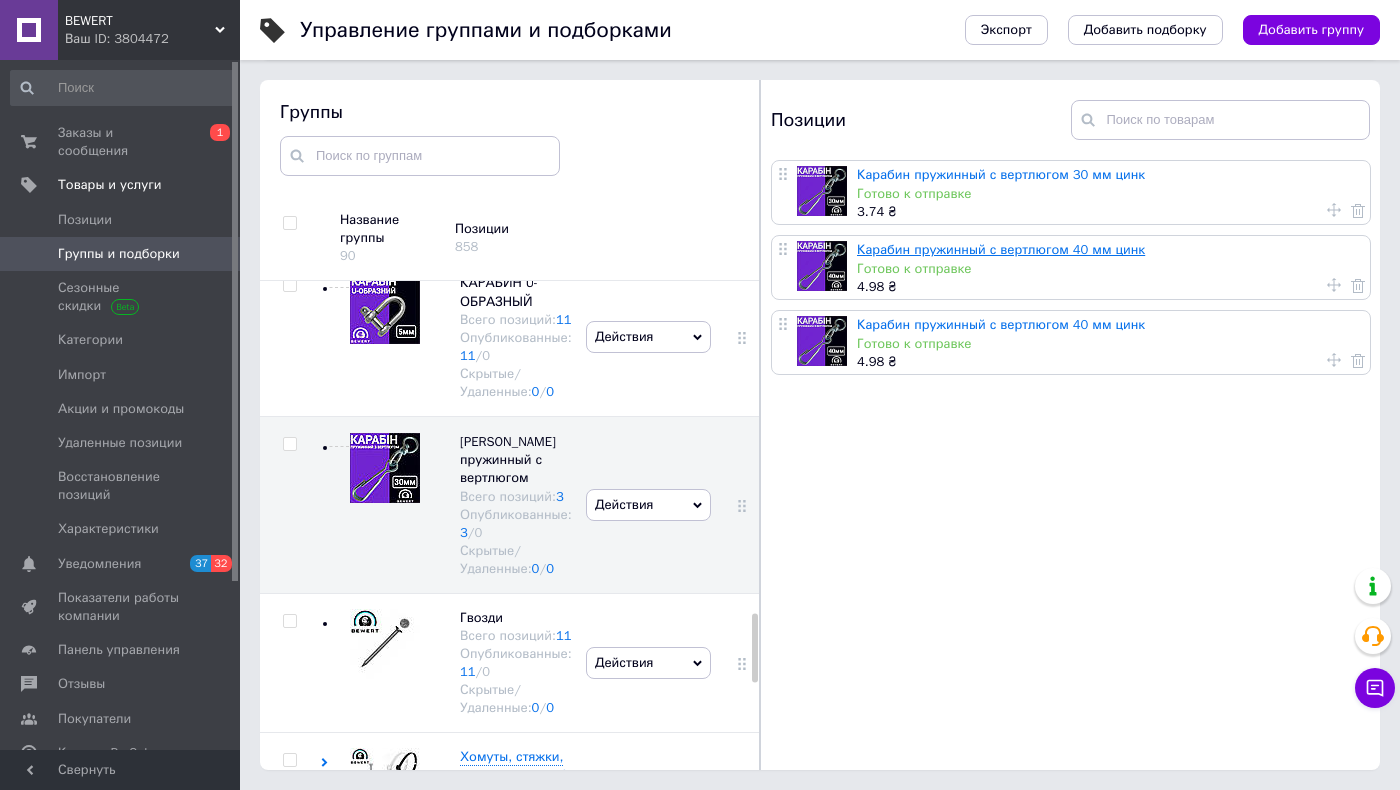click on "Карабин пружинный с вертлюгом 40 мм цинк" at bounding box center (1001, 249) 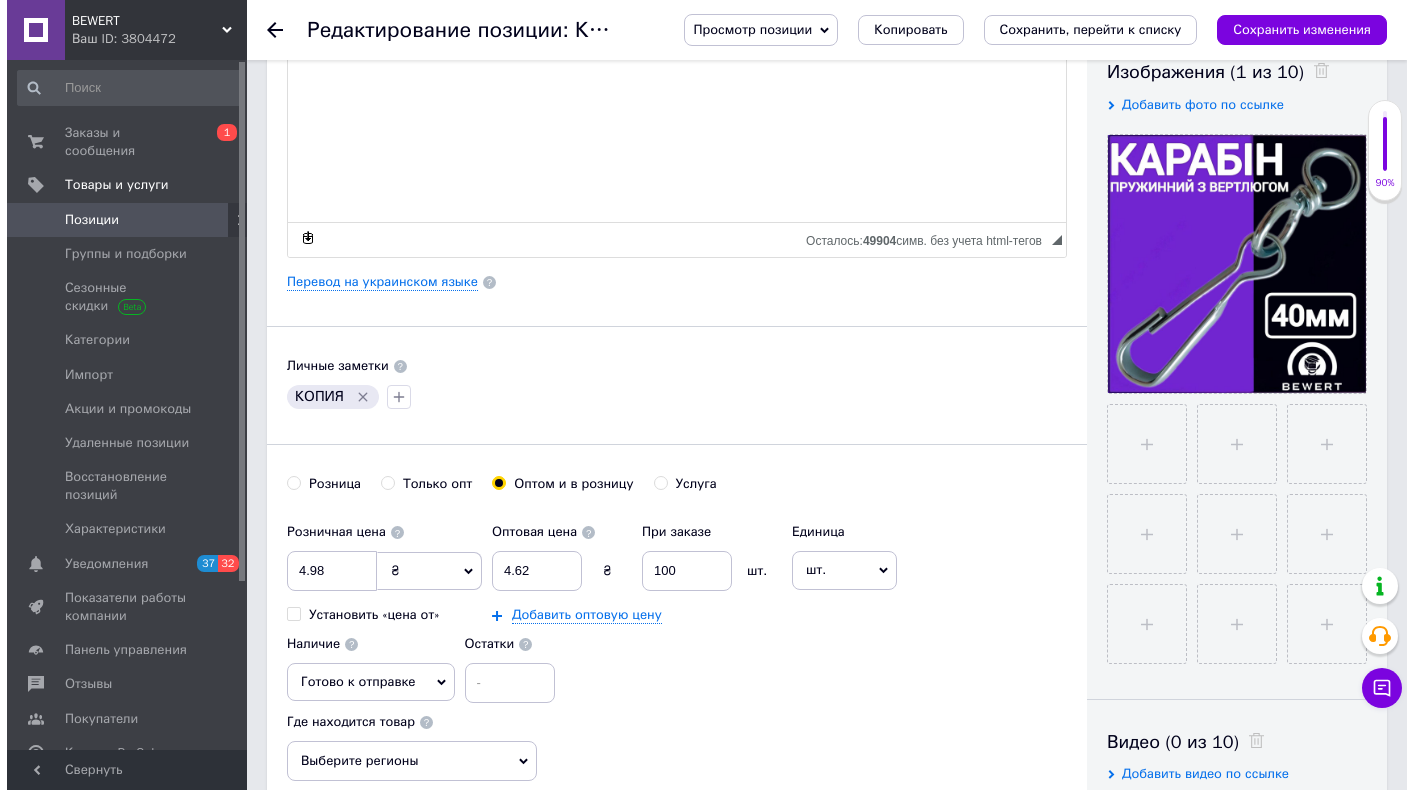 scroll, scrollTop: 300, scrollLeft: 0, axis: vertical 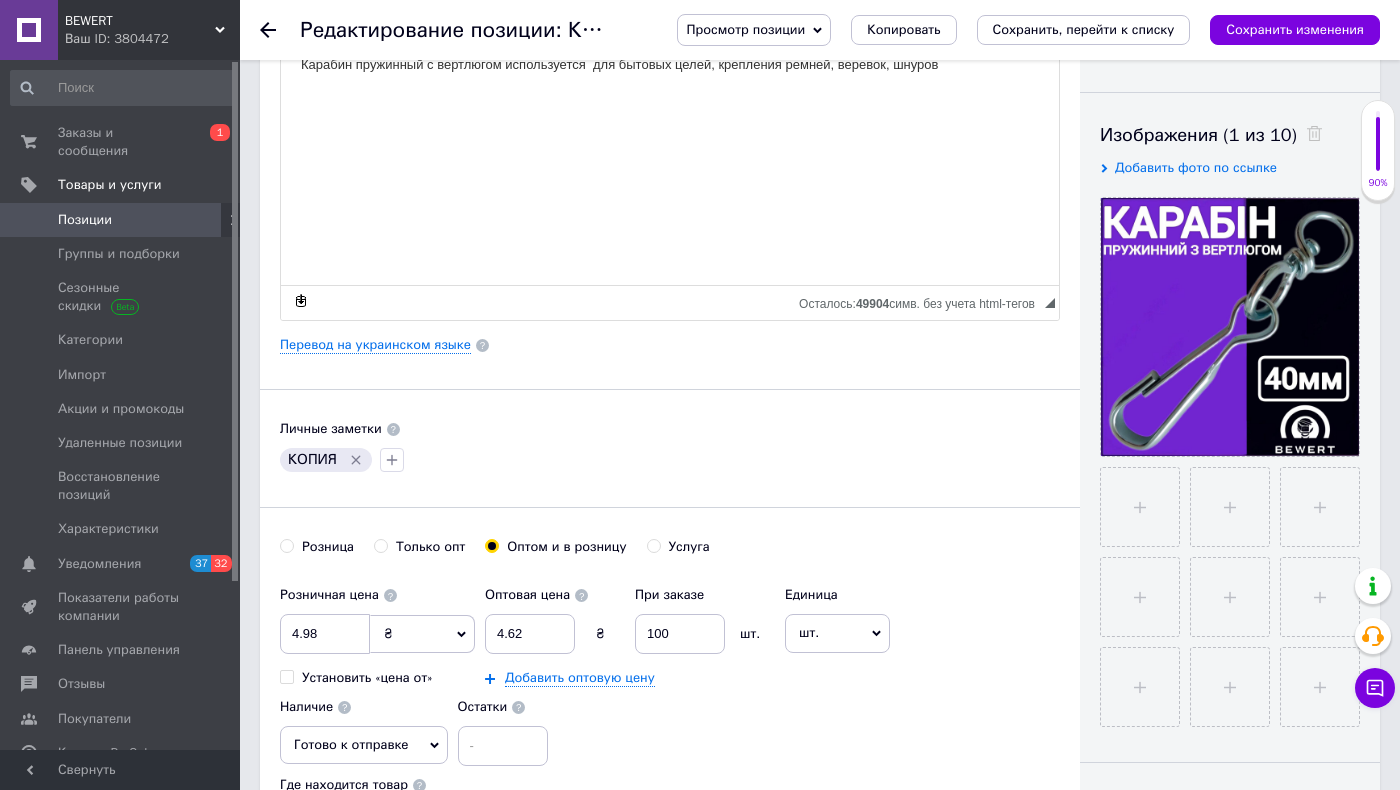click on "Основная информация Название позиции (Русский) ✱ Карабин пружинный с вертлюгом 40 мм цинк Код/Артикул Описание (Русский) ✱ Карабин пружинный с вертлюгом используется  для бытовых целей, крепления ремней, веревок, [PERSON_NAME] Text Editor, 11C6EDCE-ACC2-4EC4-AF36-1BA740AA060F Панели инструментов редактора Форматирование Форматирование Размер Размер   Полужирный  Комбинация клавиш Ctrl+B   Курсив  Комбинация клавиш Ctrl+I   Подчеркнутый  Комбинация клавиш Ctrl+U   Убрать форматирование   Отменить  Комбинация клавиш Ctrl+Z   Вставить / удалить нумерованный список     По левому краю" at bounding box center [670, 362] 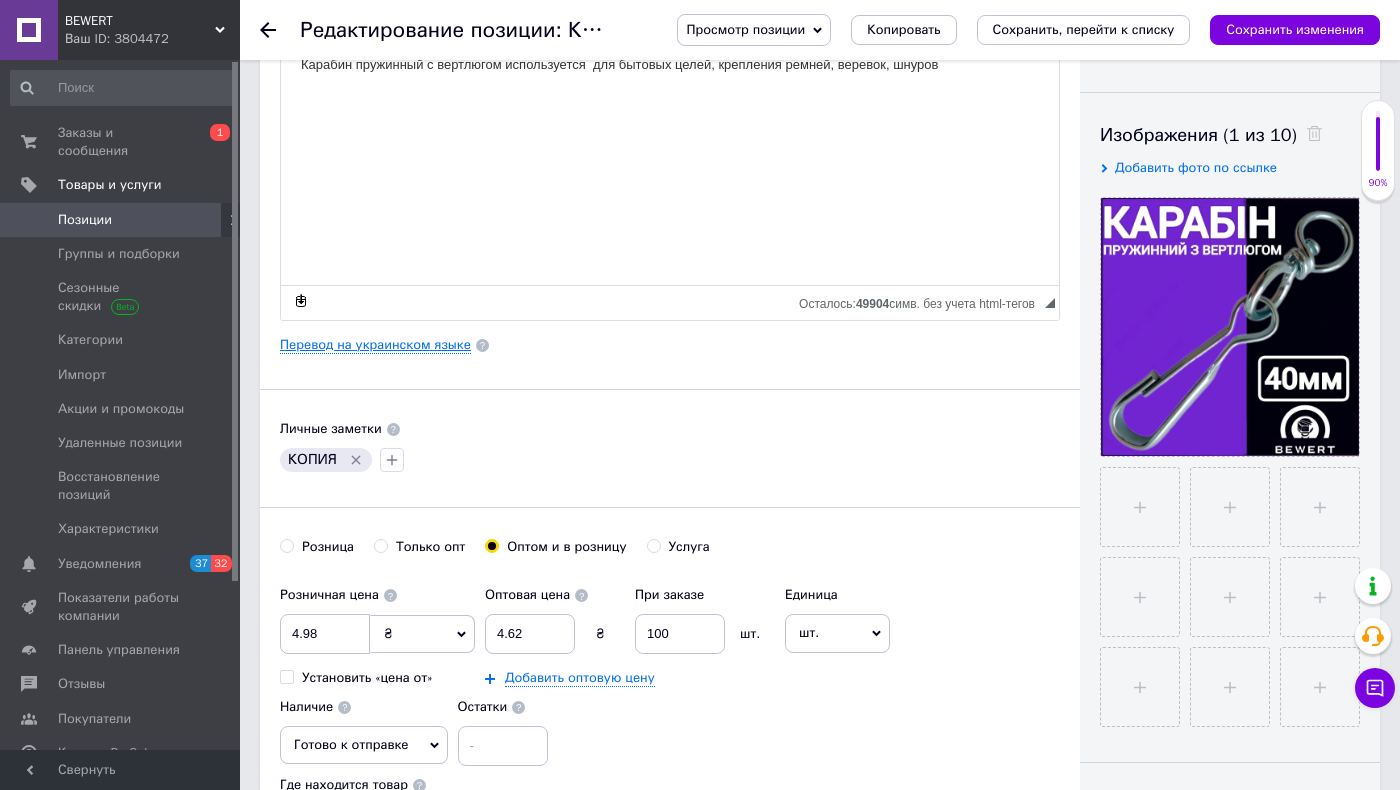 click on "Перевод на украинском языке" at bounding box center [375, 345] 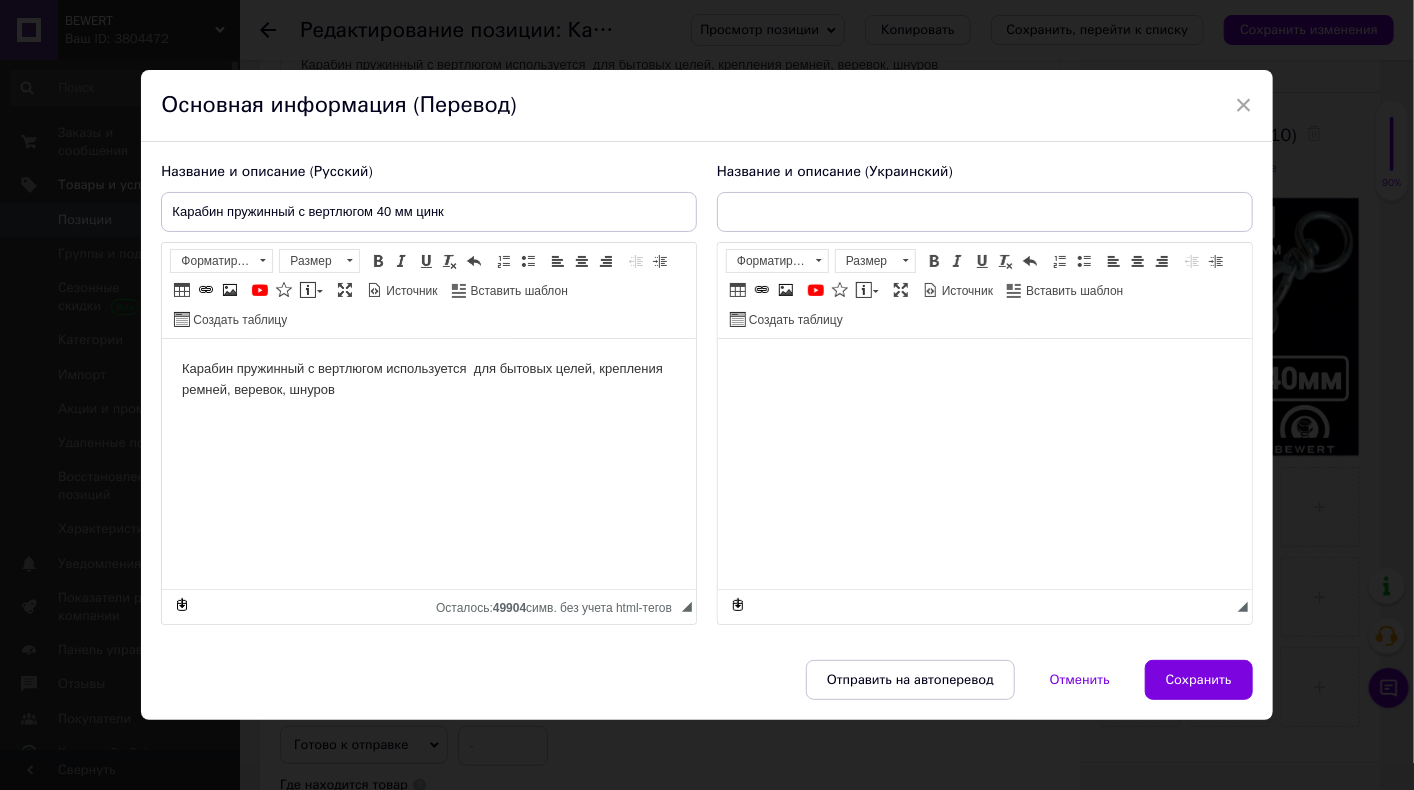 scroll, scrollTop: 0, scrollLeft: 0, axis: both 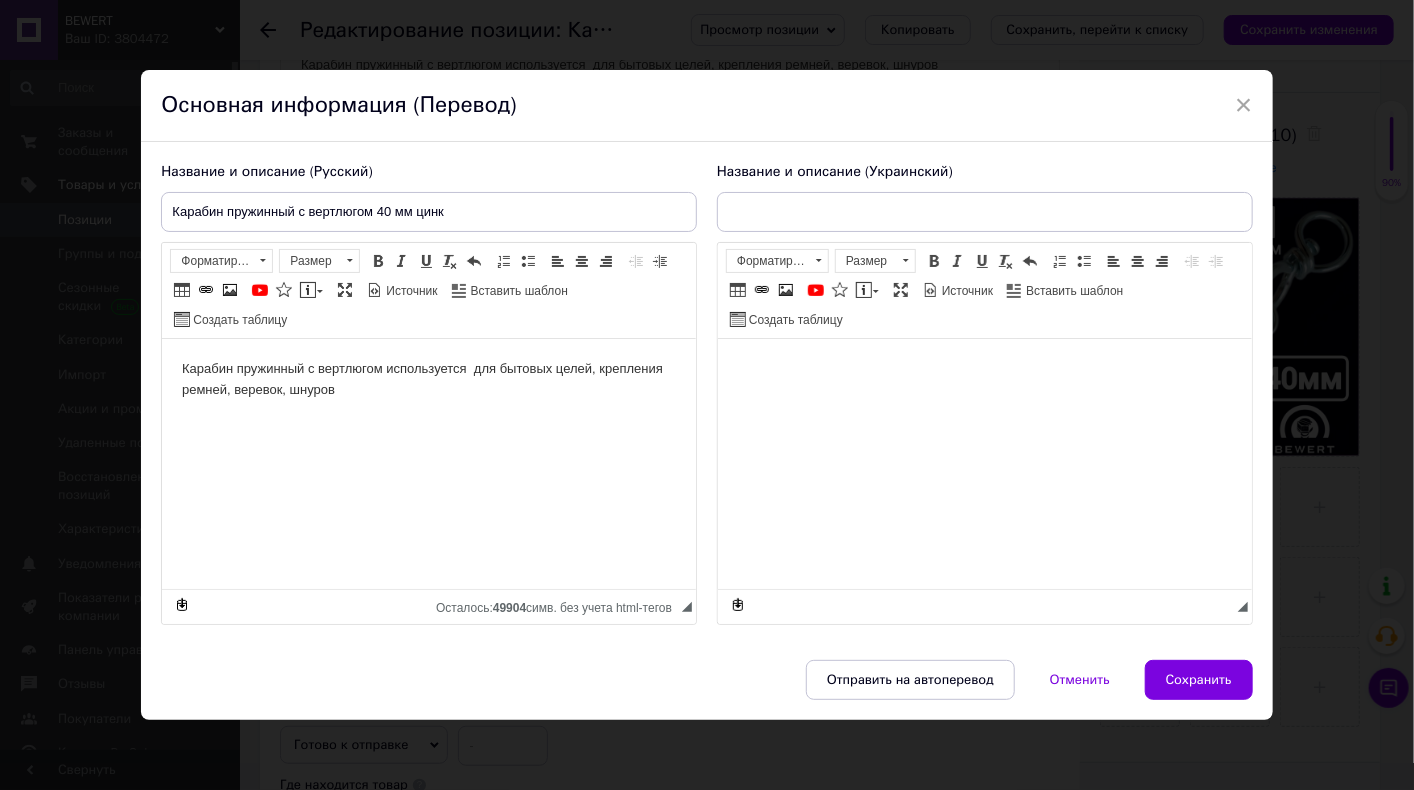 type on "Карабін пружинний з вертлюгом 40 мм цинк" 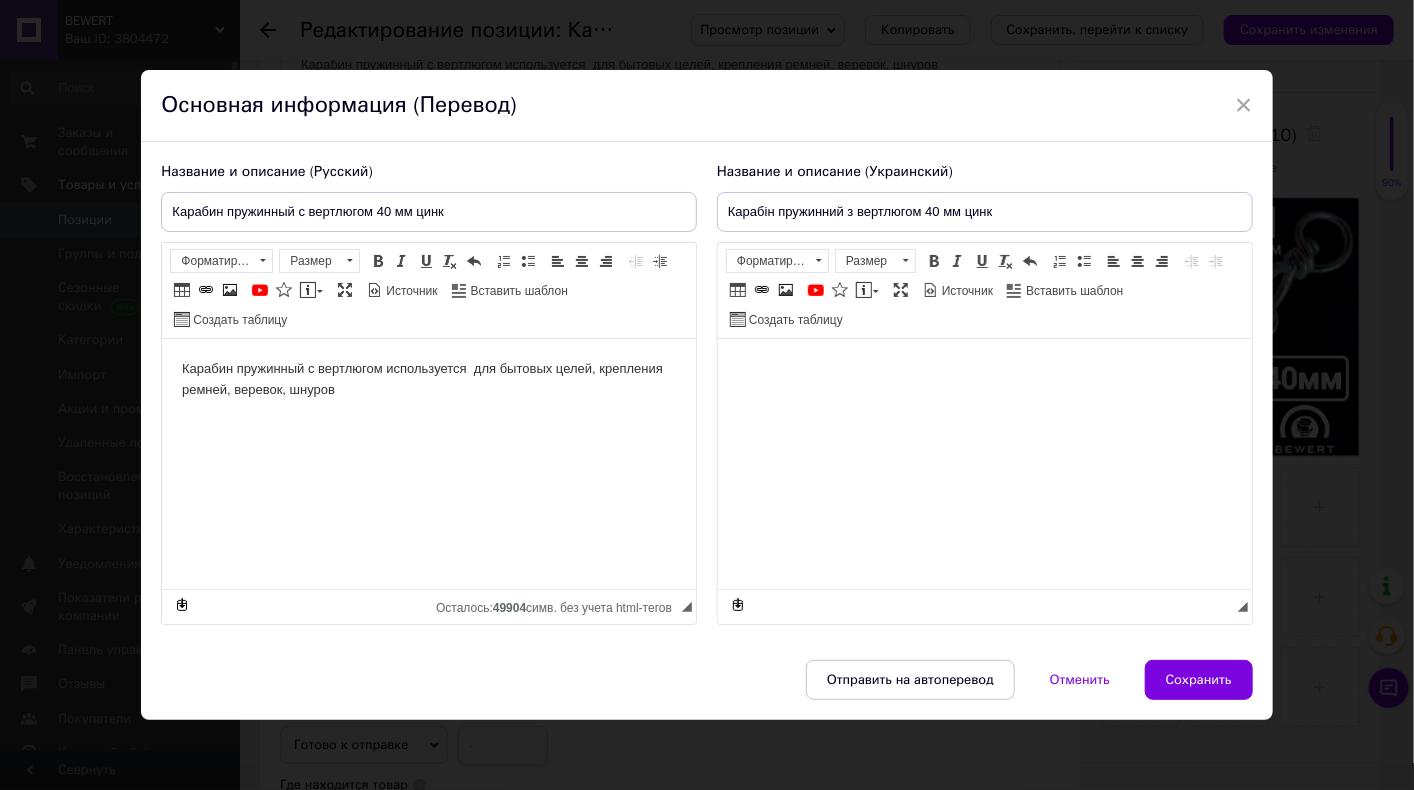 click at bounding box center [984, 368] 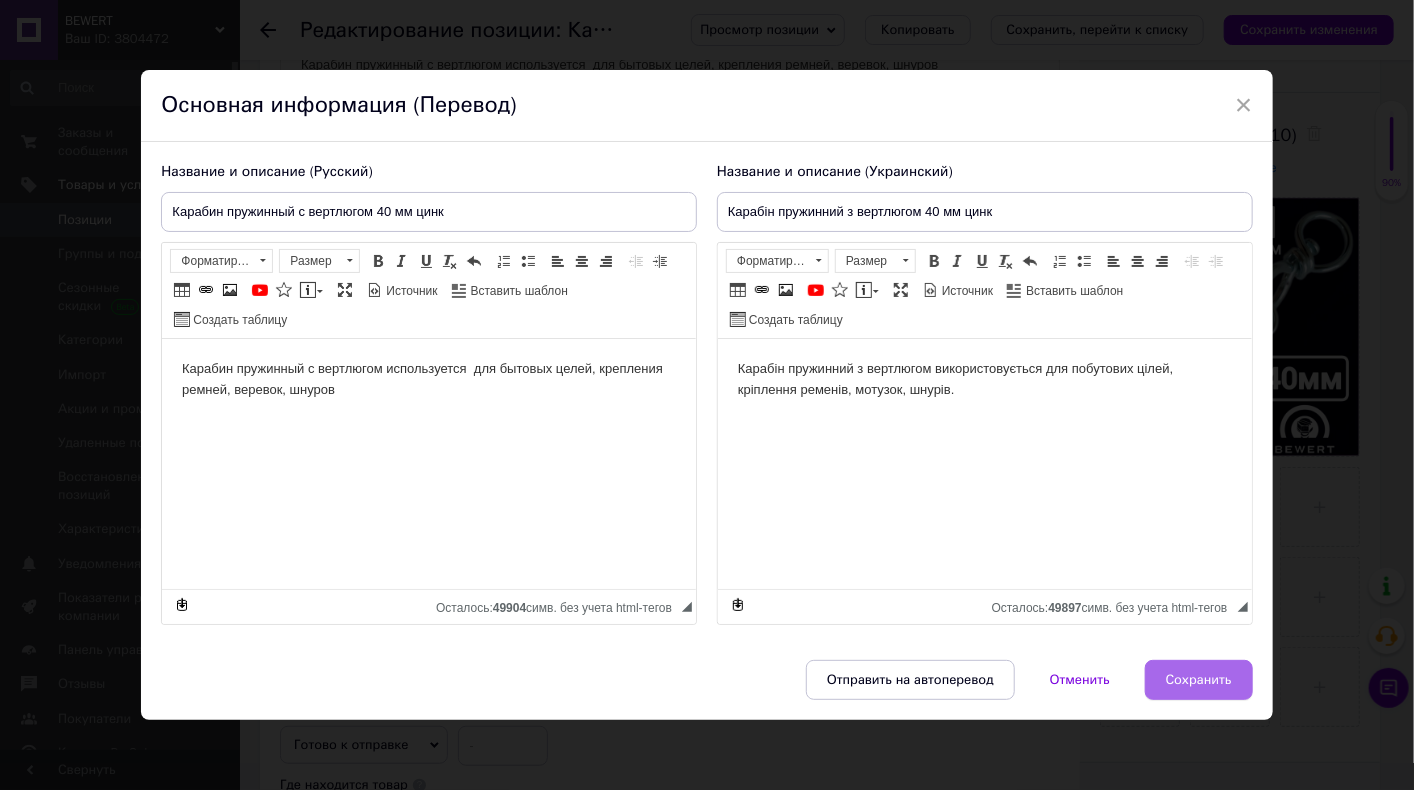 click on "Сохранить" at bounding box center (1199, 680) 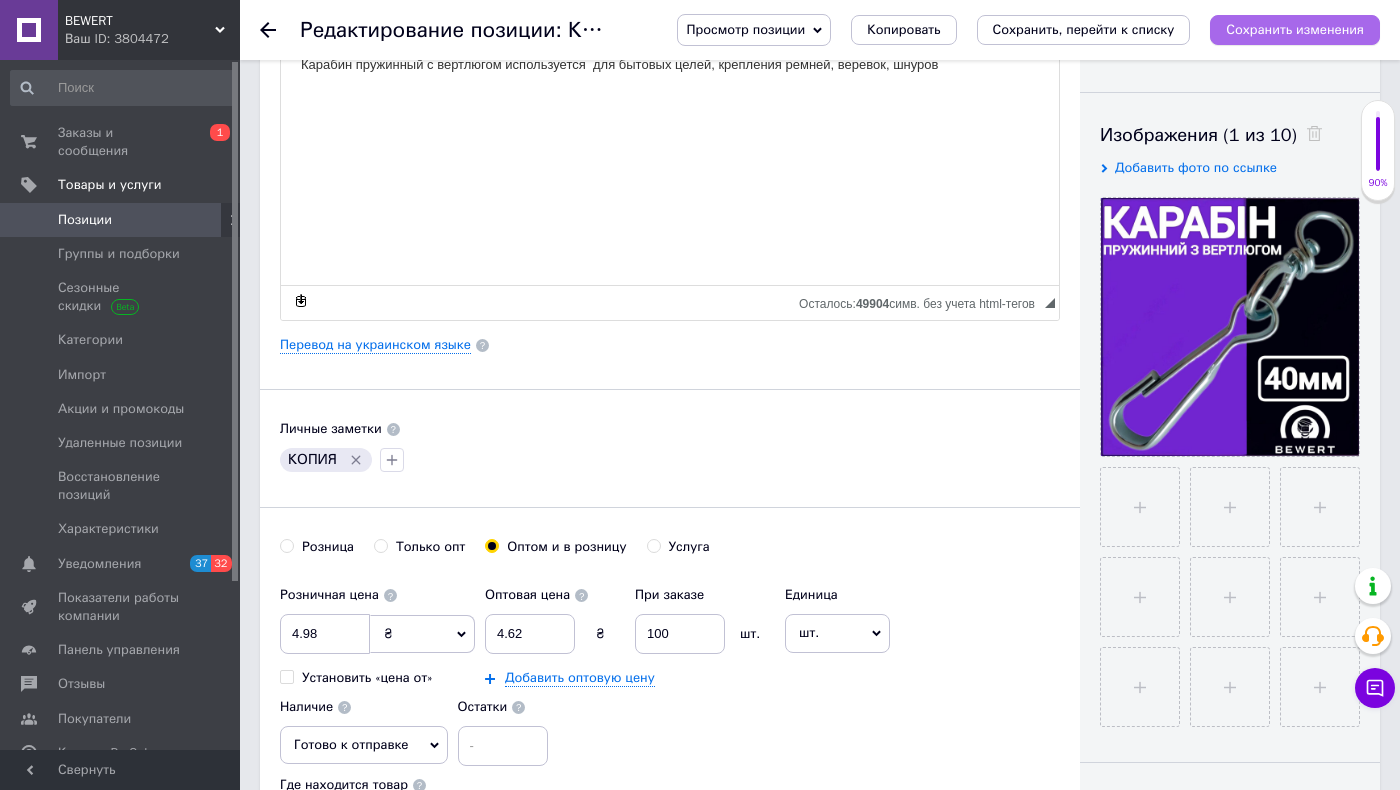 click on "Сохранить изменения" at bounding box center (1295, 29) 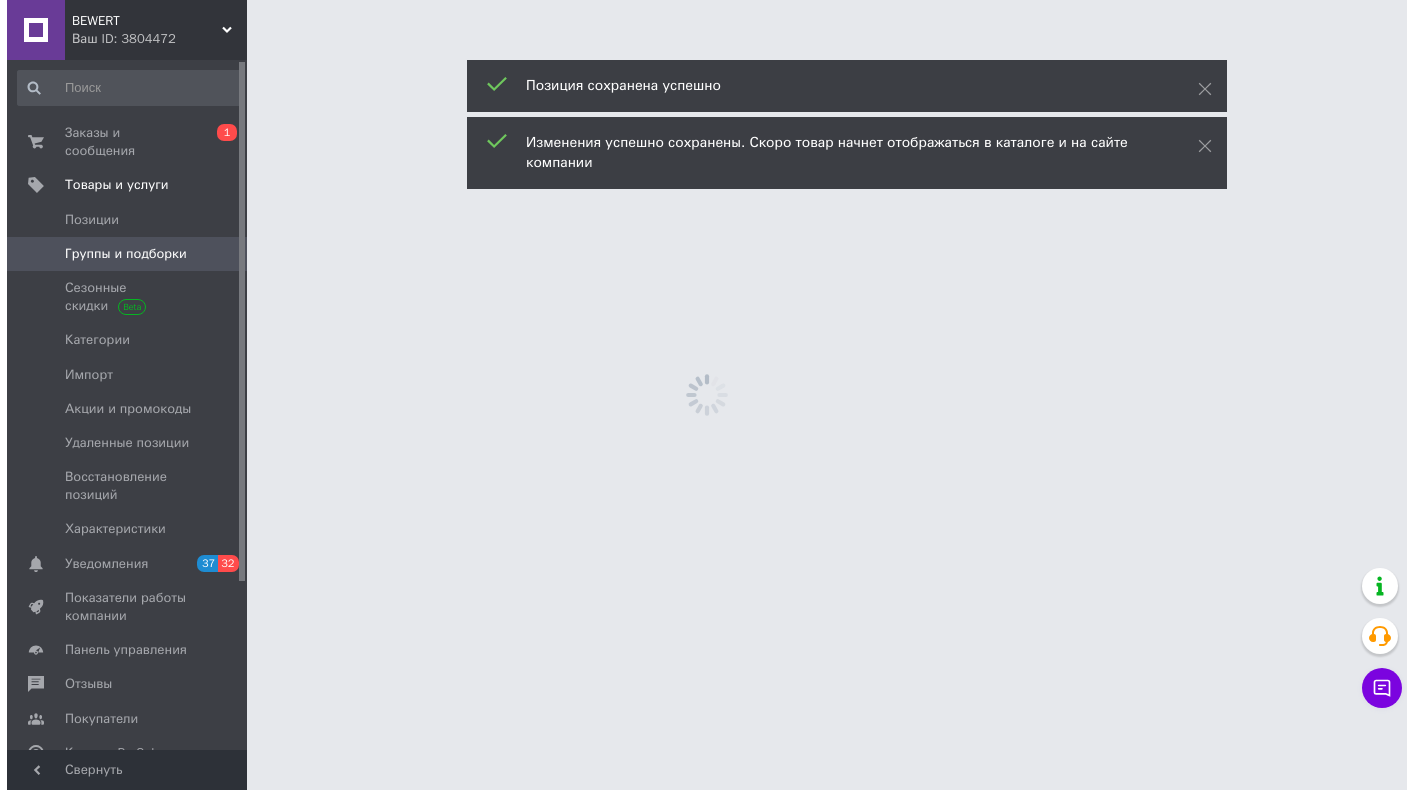 scroll, scrollTop: 0, scrollLeft: 0, axis: both 